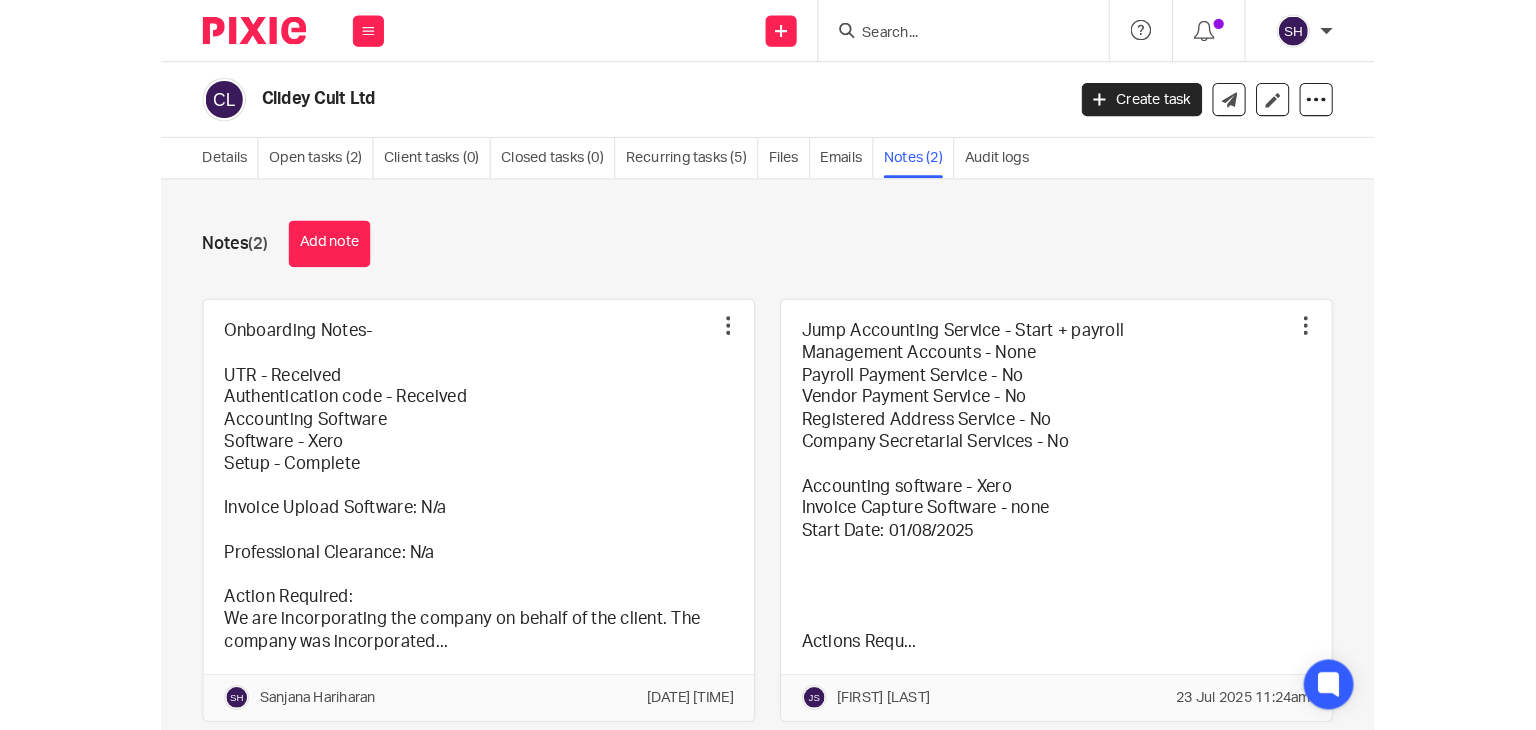 scroll, scrollTop: 0, scrollLeft: 0, axis: both 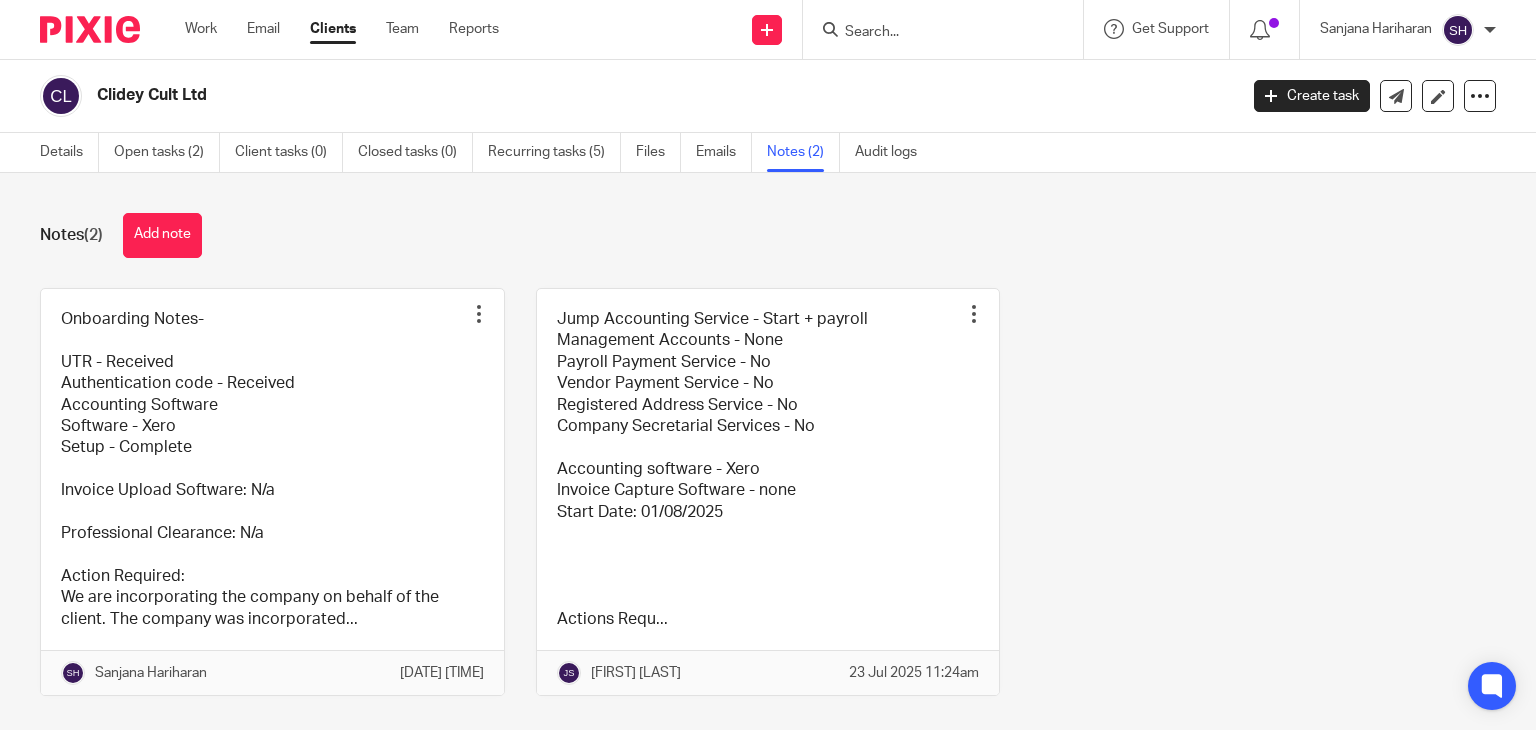 click at bounding box center (933, 33) 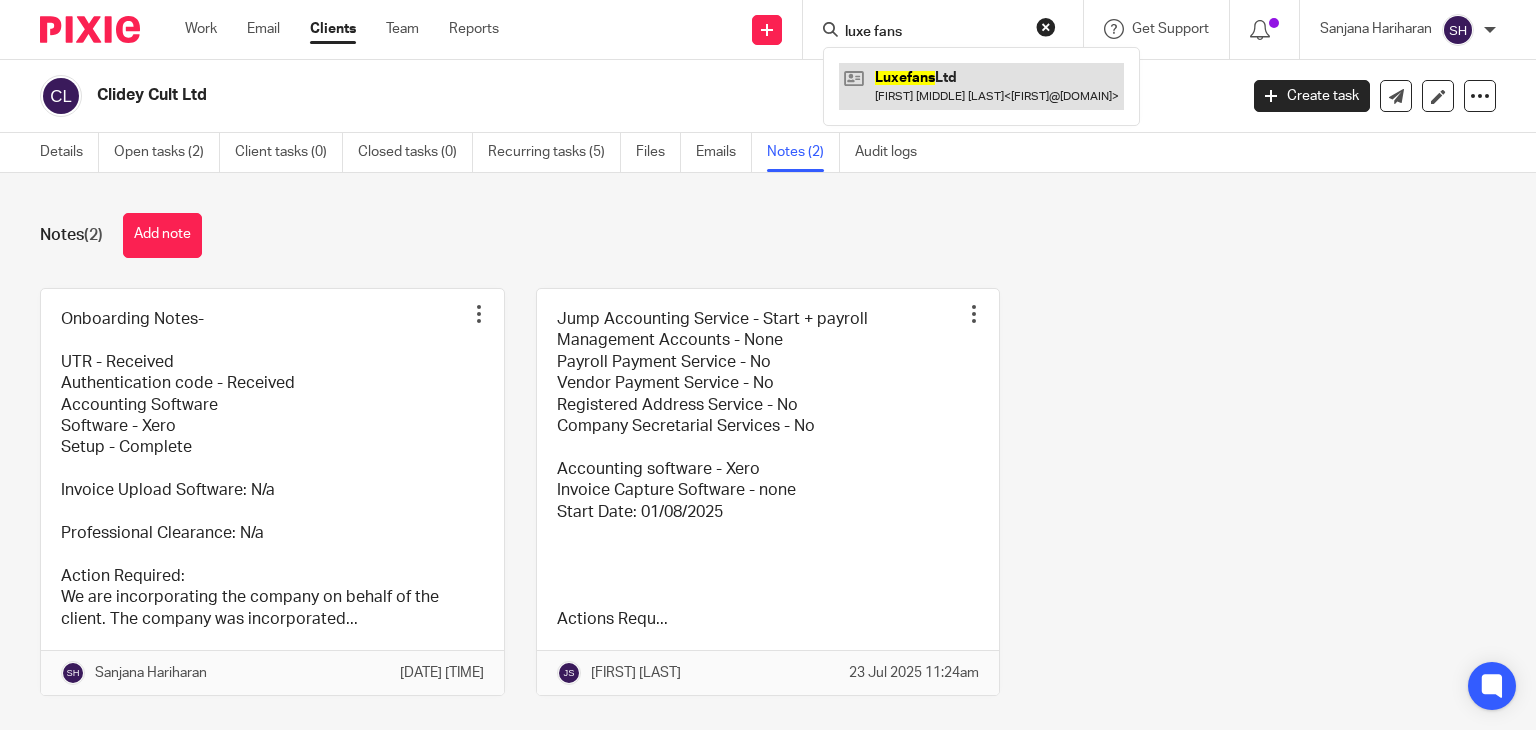 type on "luxe fans" 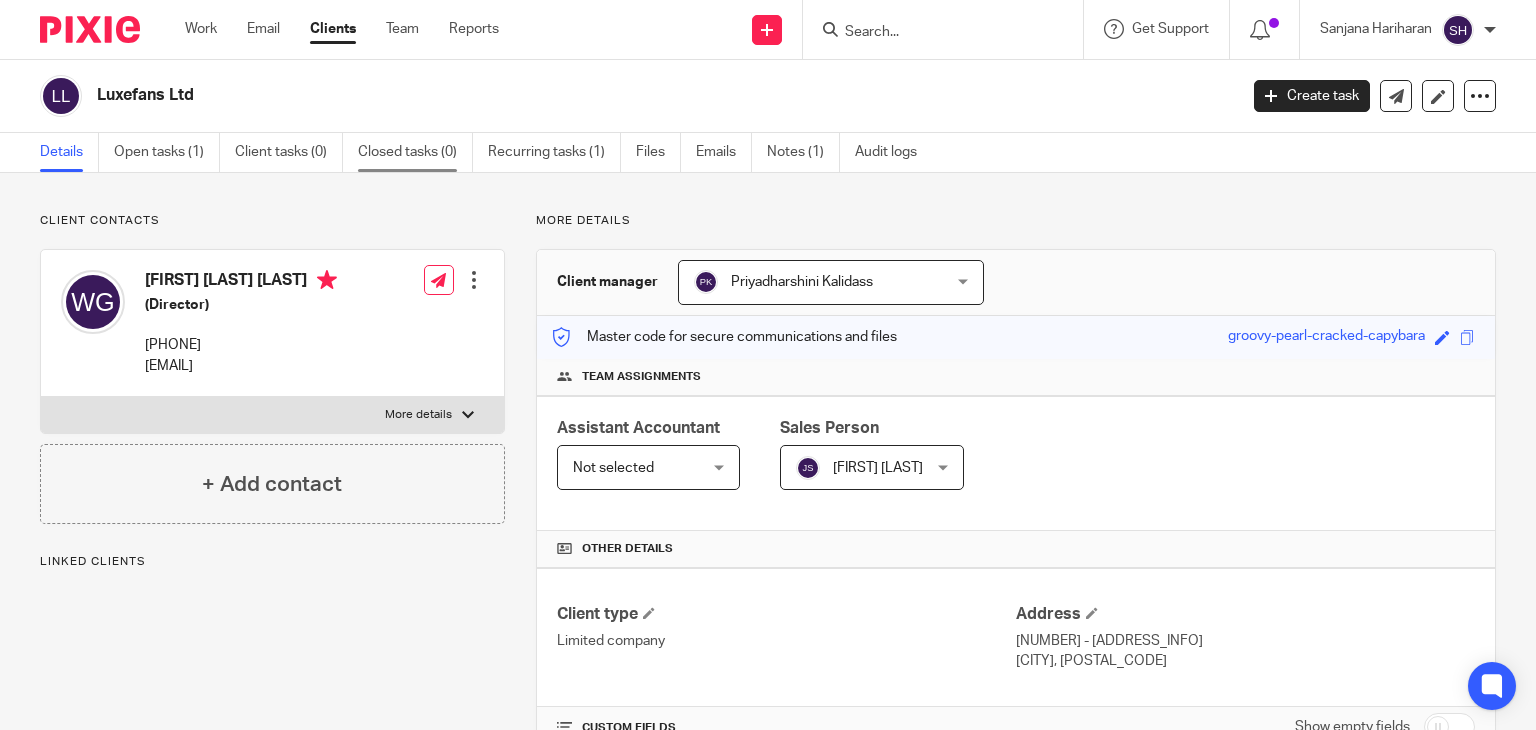 scroll, scrollTop: 0, scrollLeft: 0, axis: both 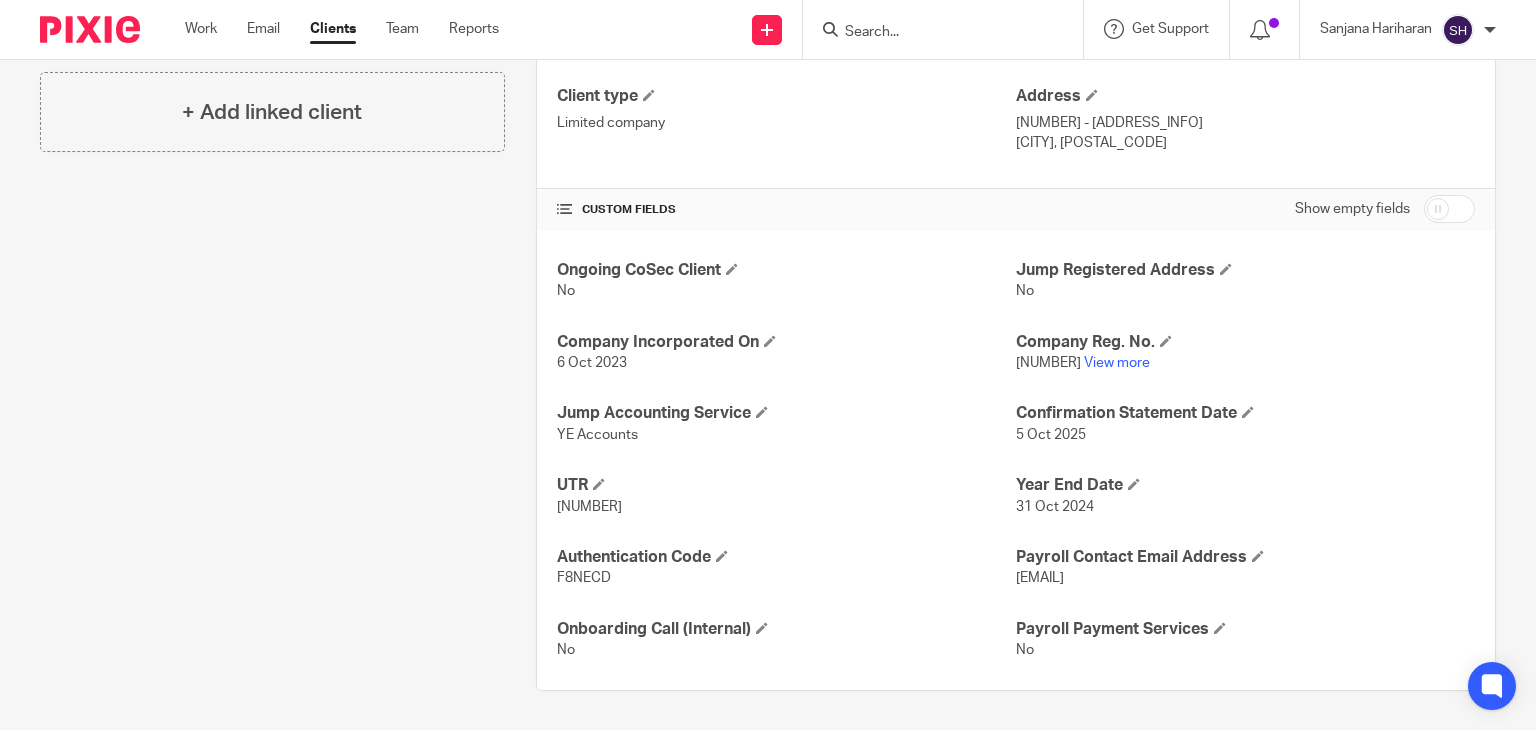 click at bounding box center (933, 33) 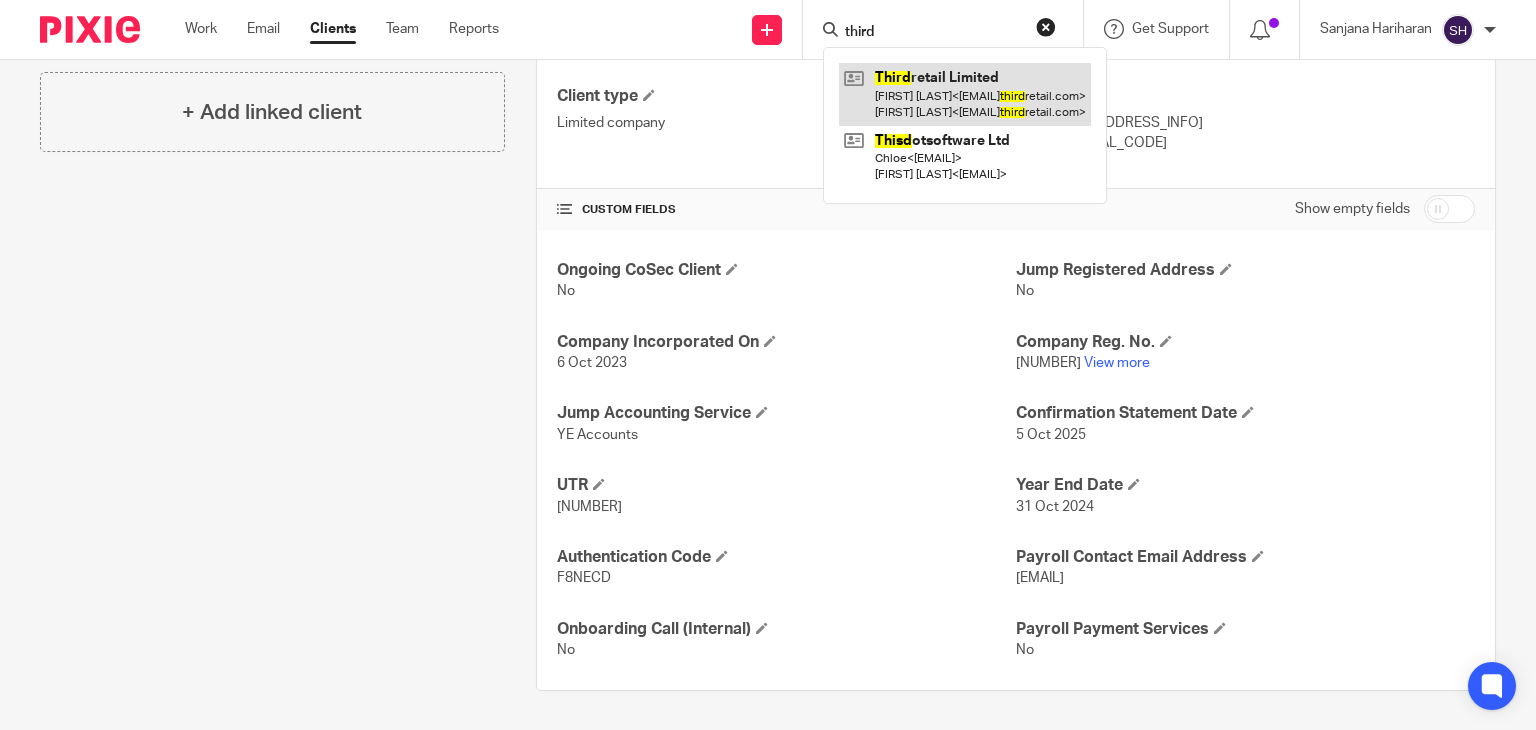 type on "third" 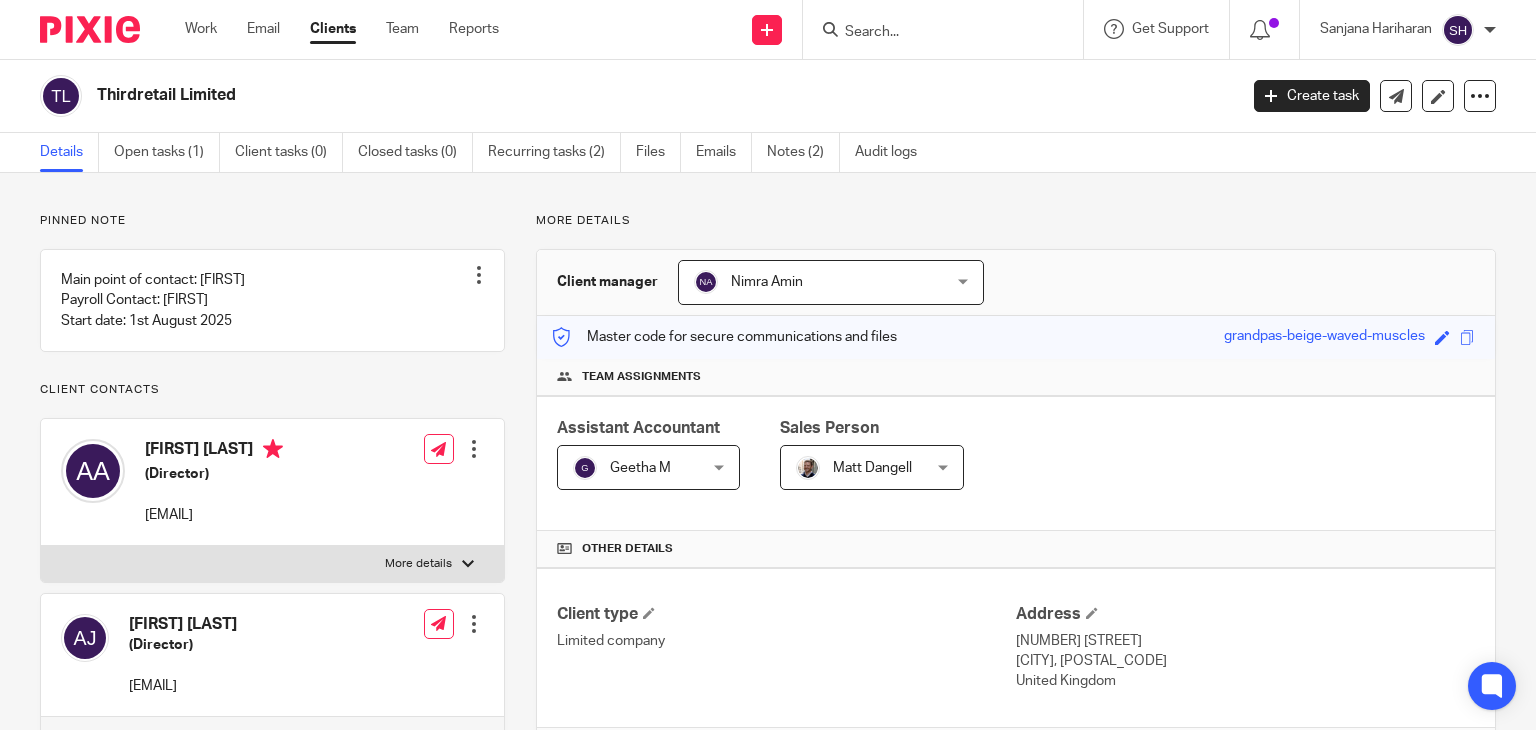 scroll, scrollTop: 0, scrollLeft: 0, axis: both 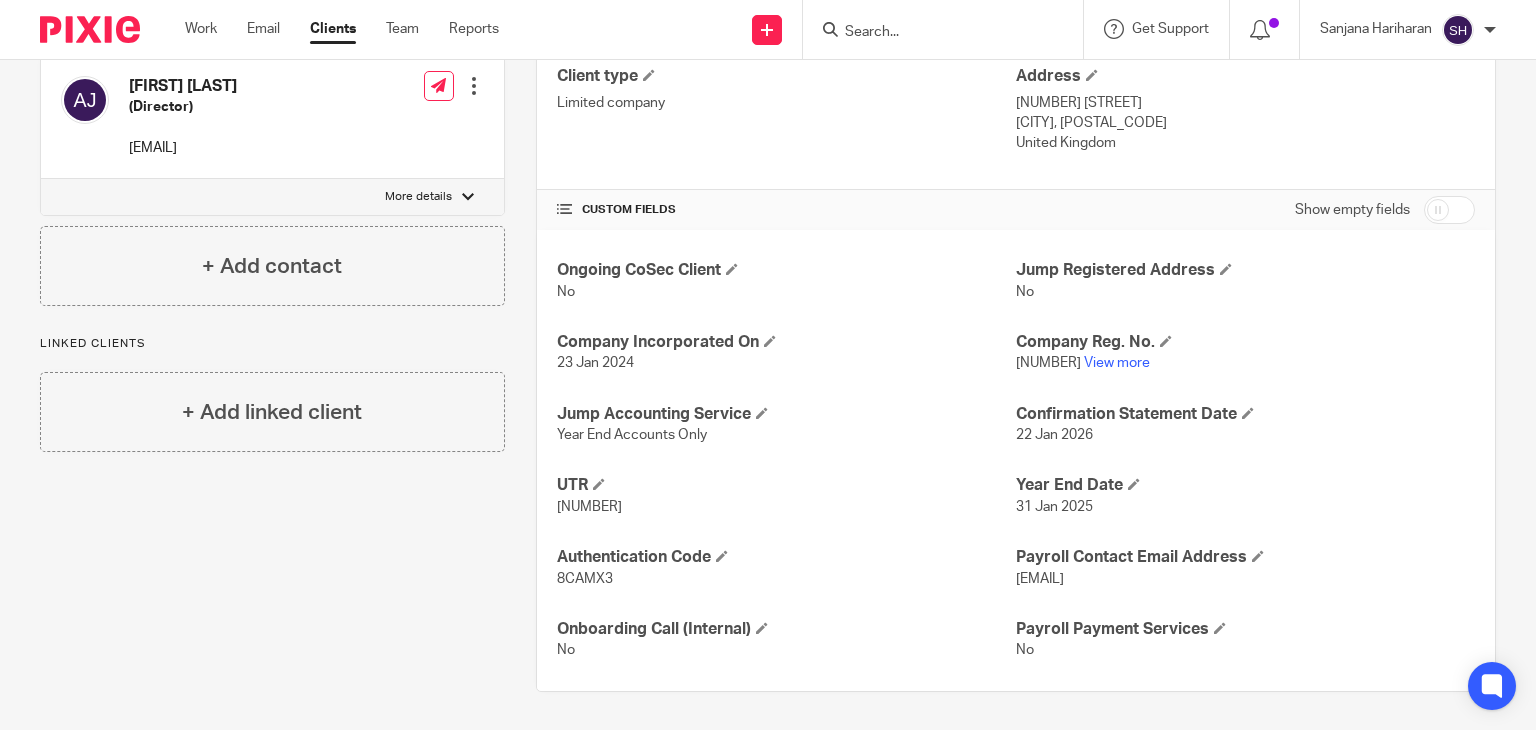 drag, startPoint x: 900, startPoint y: 14, endPoint x: 892, endPoint y: 28, distance: 16.124516 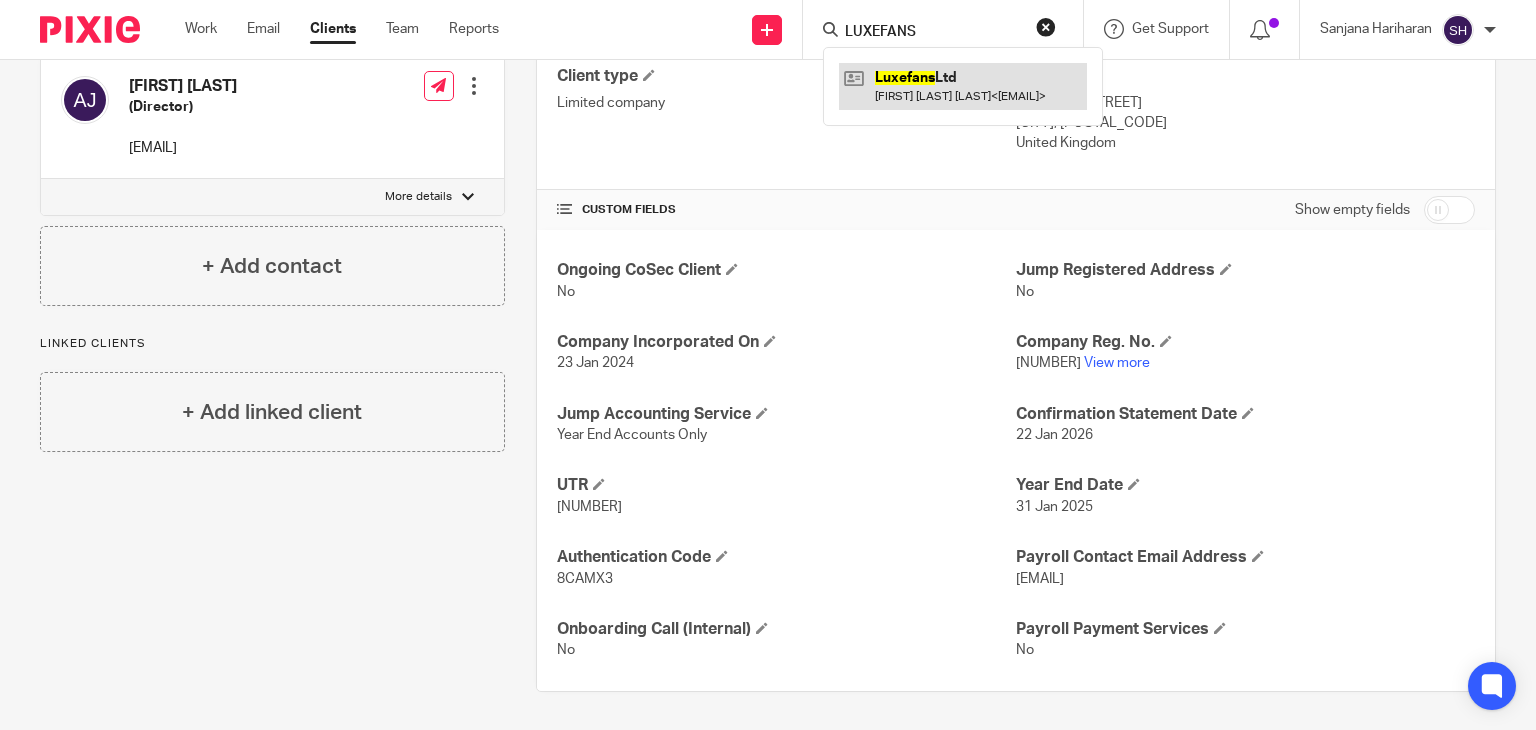 type on "LUXEFANS" 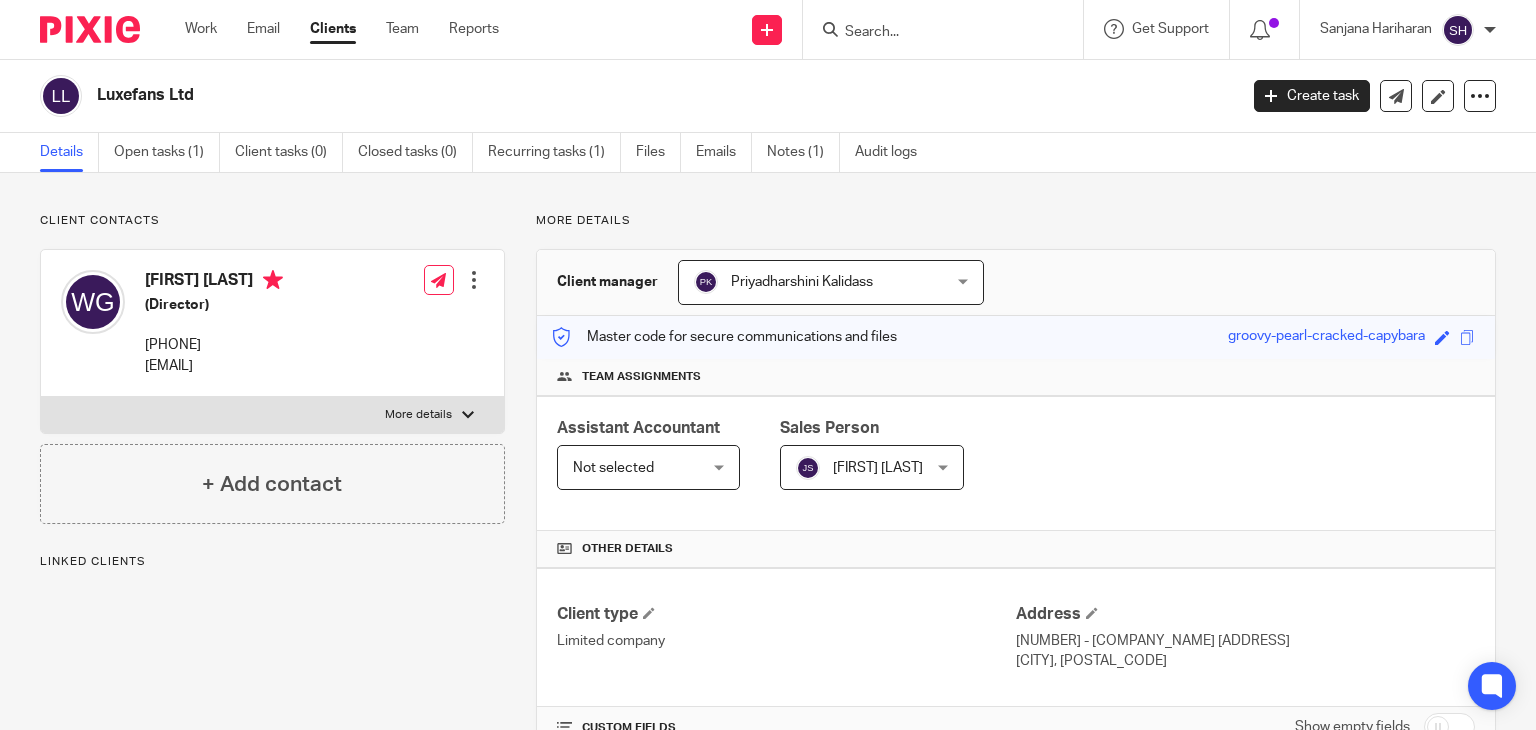 scroll, scrollTop: 0, scrollLeft: 0, axis: both 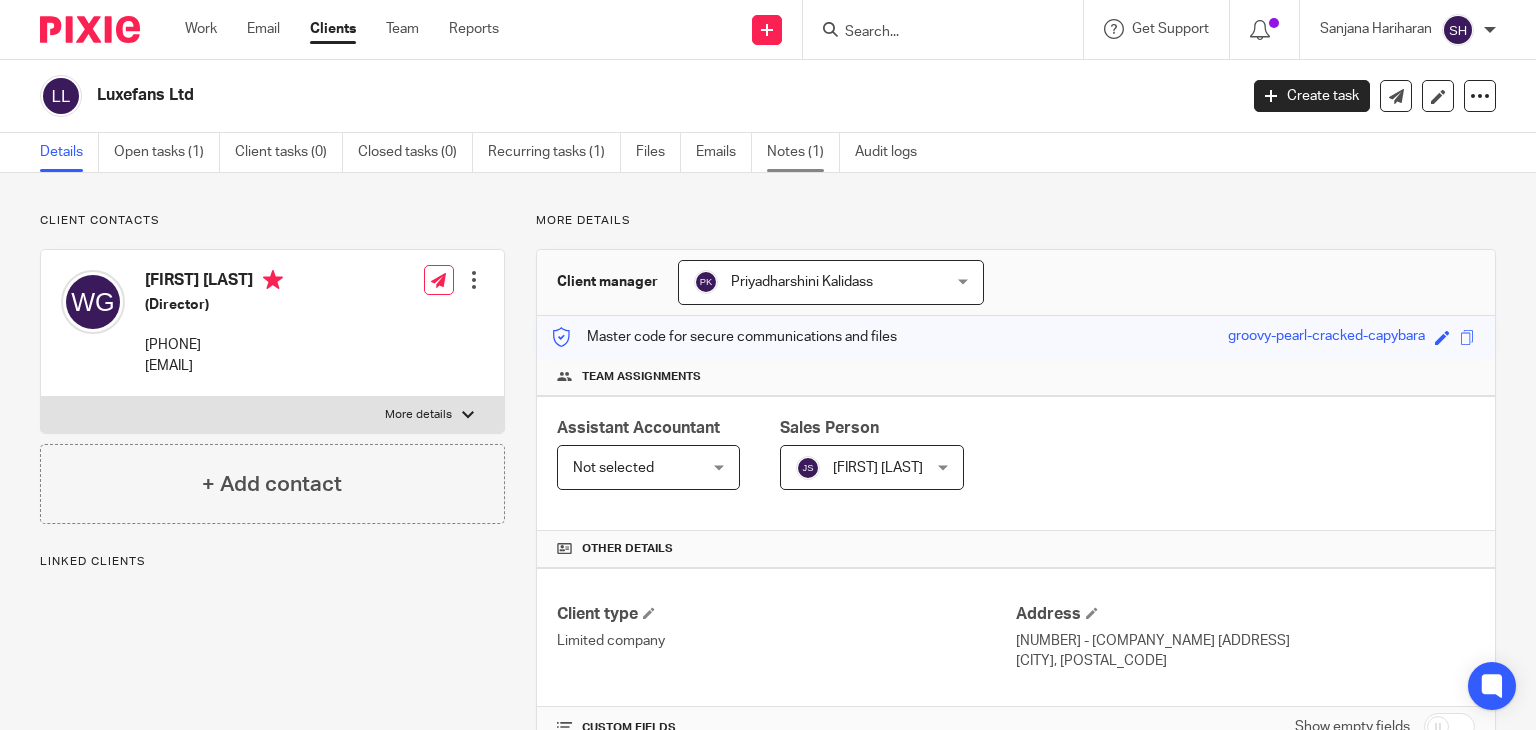 click on "Notes (1)" at bounding box center (803, 152) 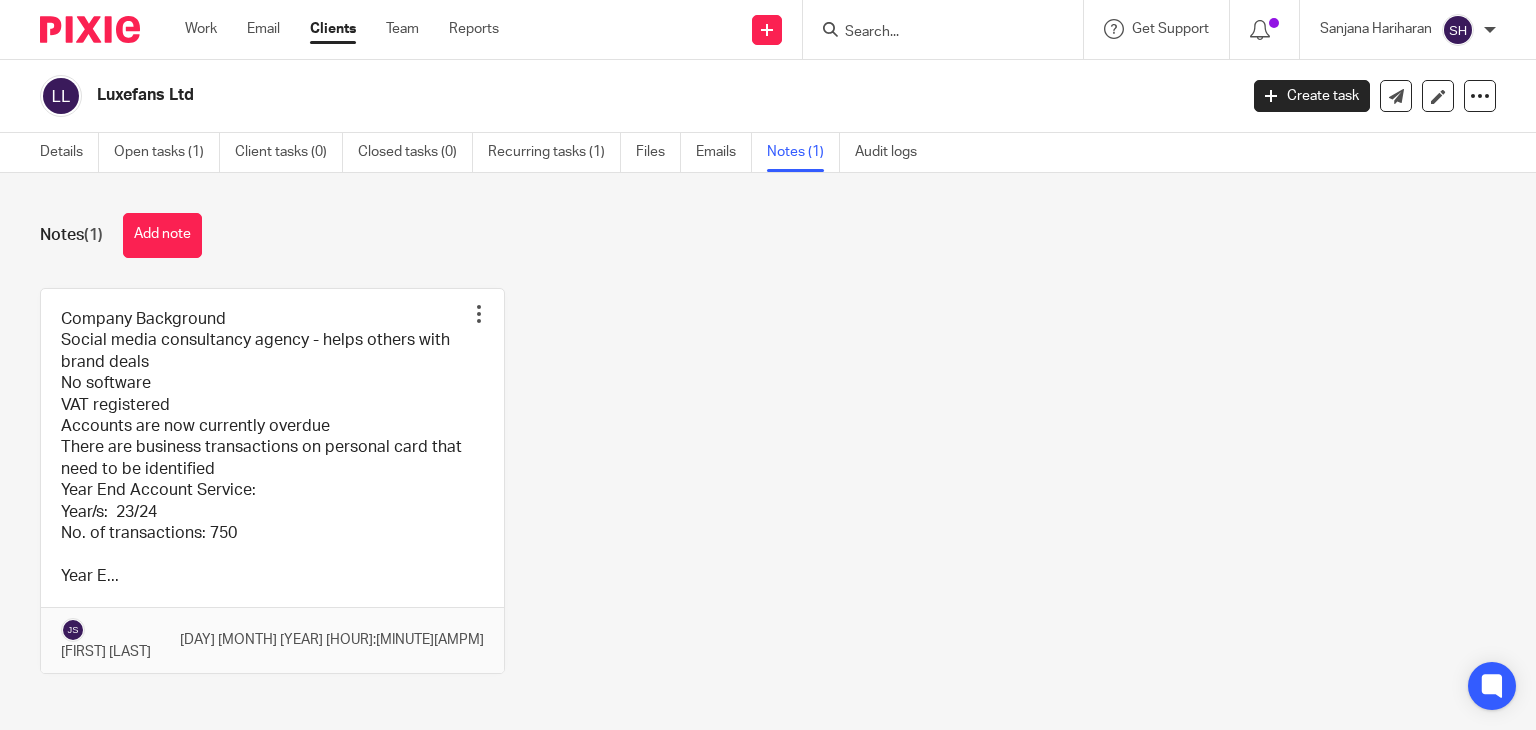 scroll, scrollTop: 0, scrollLeft: 0, axis: both 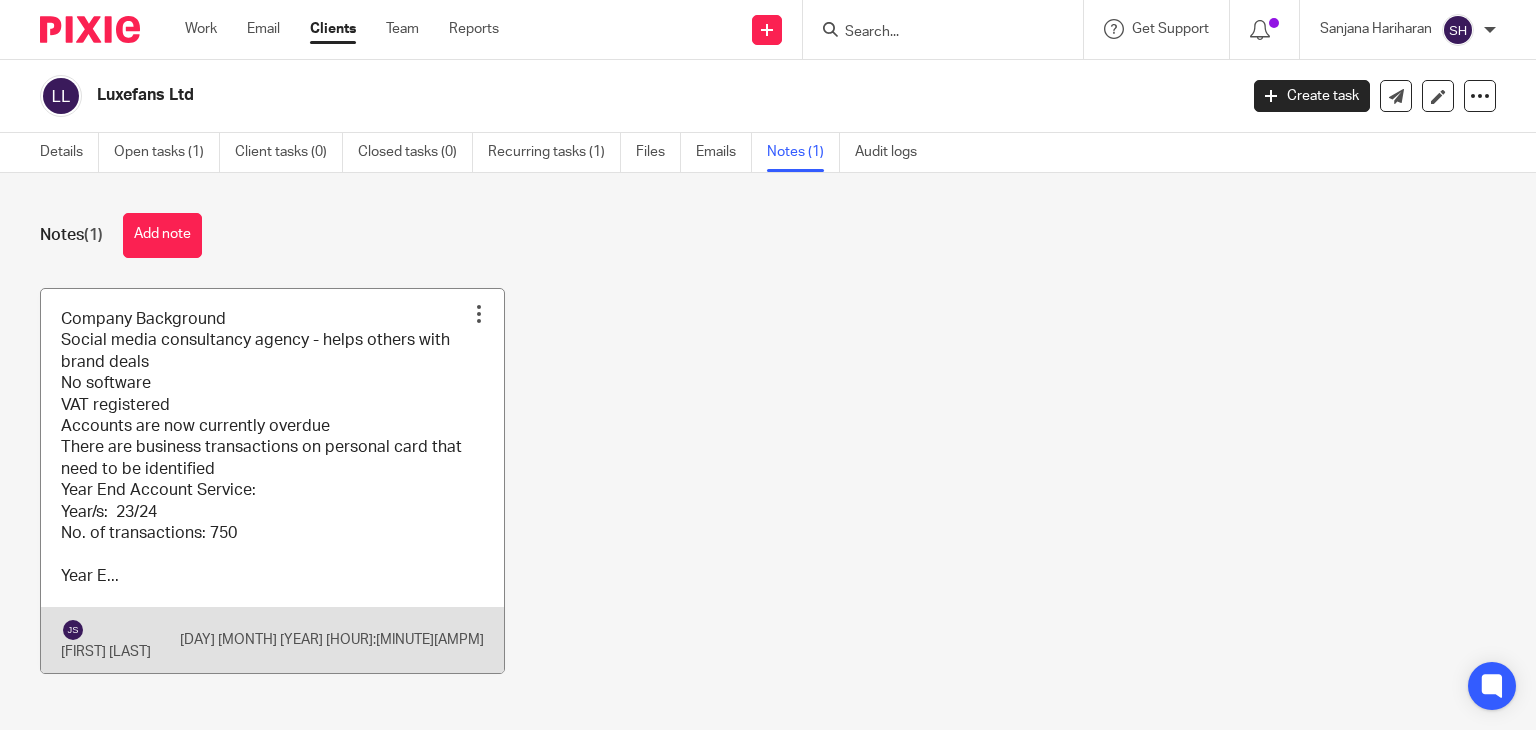 click at bounding box center [272, 481] 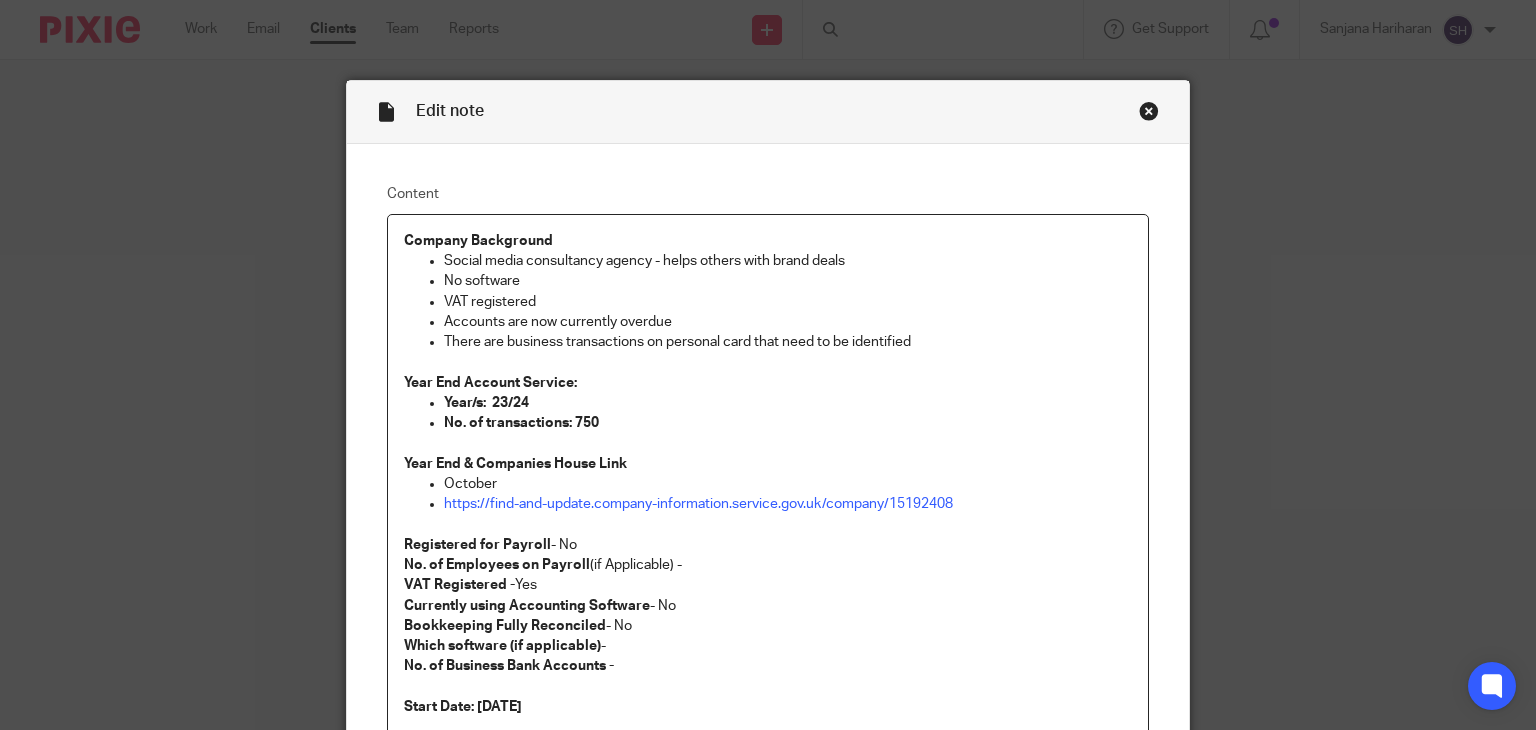scroll, scrollTop: 0, scrollLeft: 0, axis: both 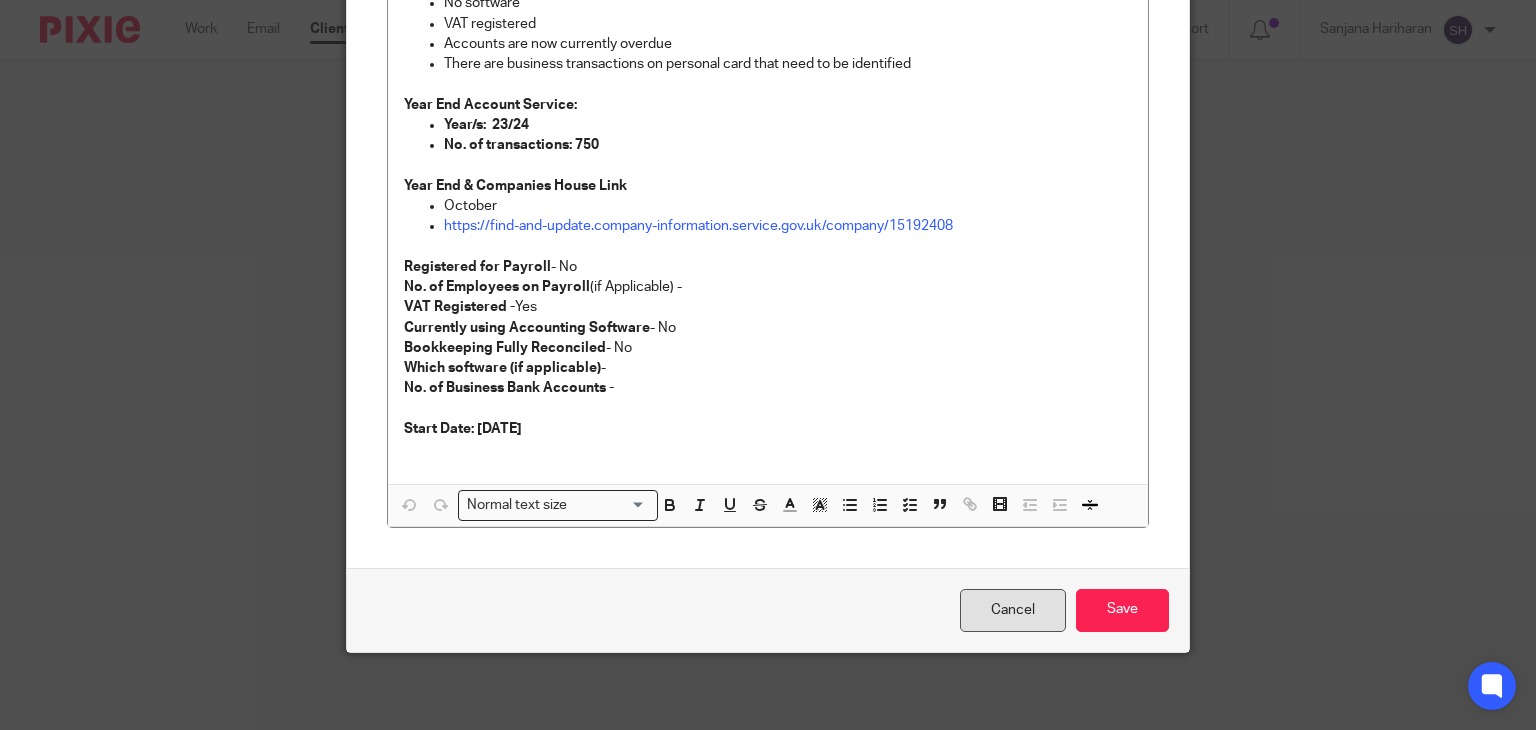 click on "Cancel" at bounding box center [1013, 610] 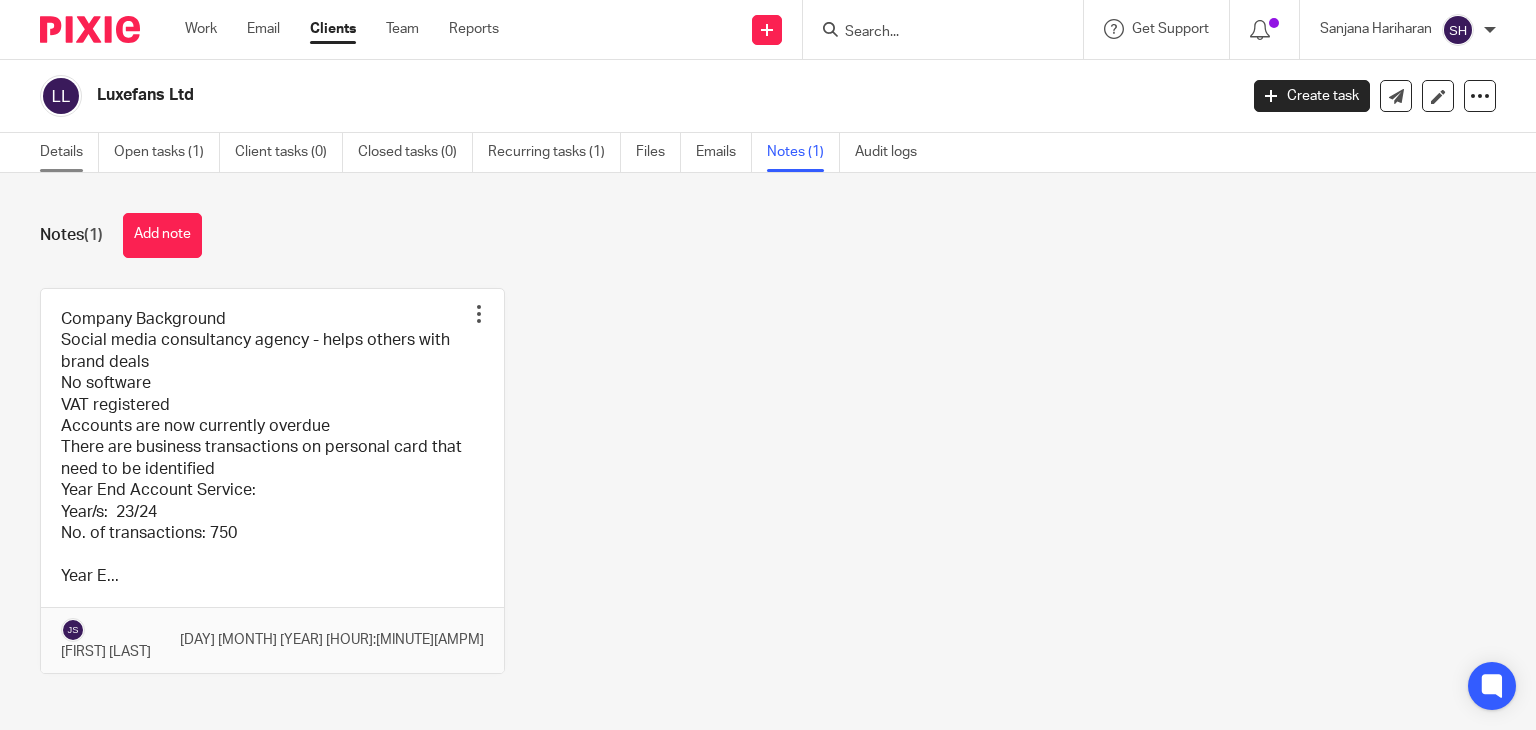 scroll, scrollTop: 0, scrollLeft: 0, axis: both 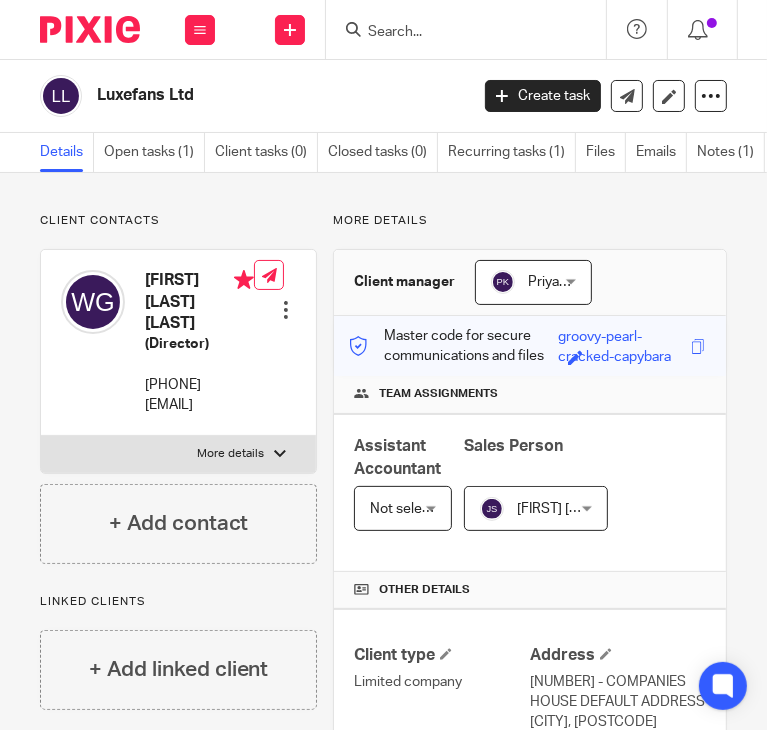click at bounding box center [456, 33] 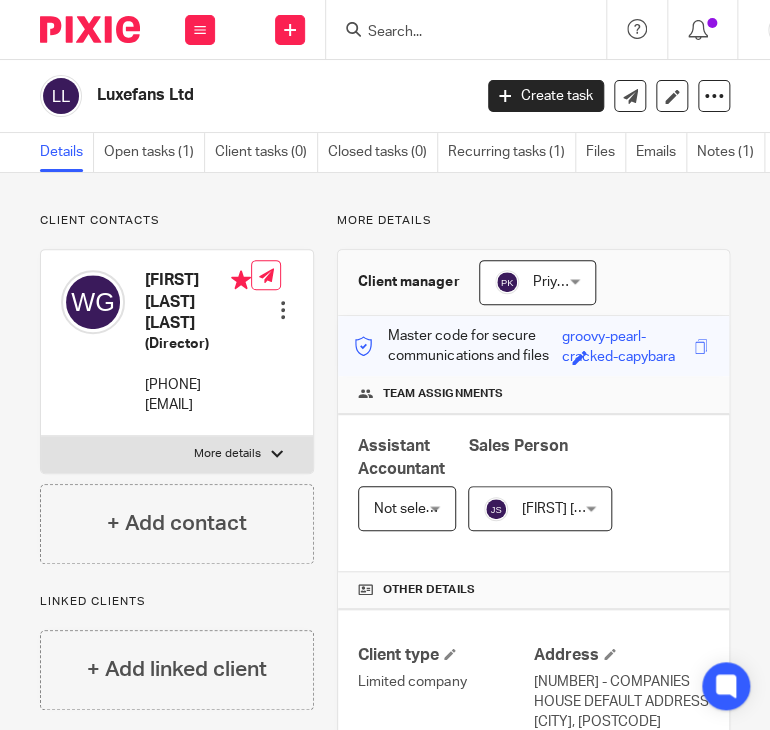 click at bounding box center [456, 33] 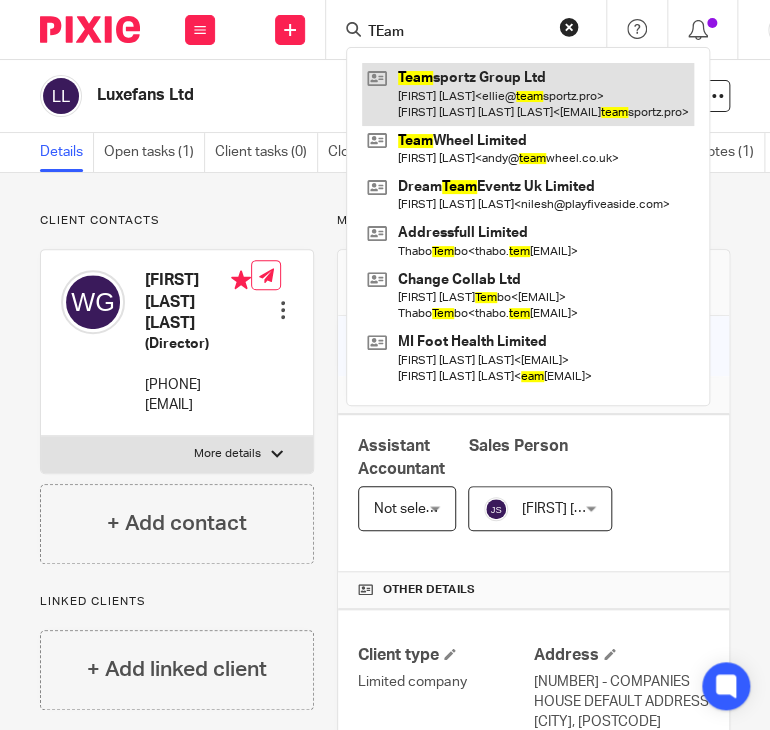 type on "TEam" 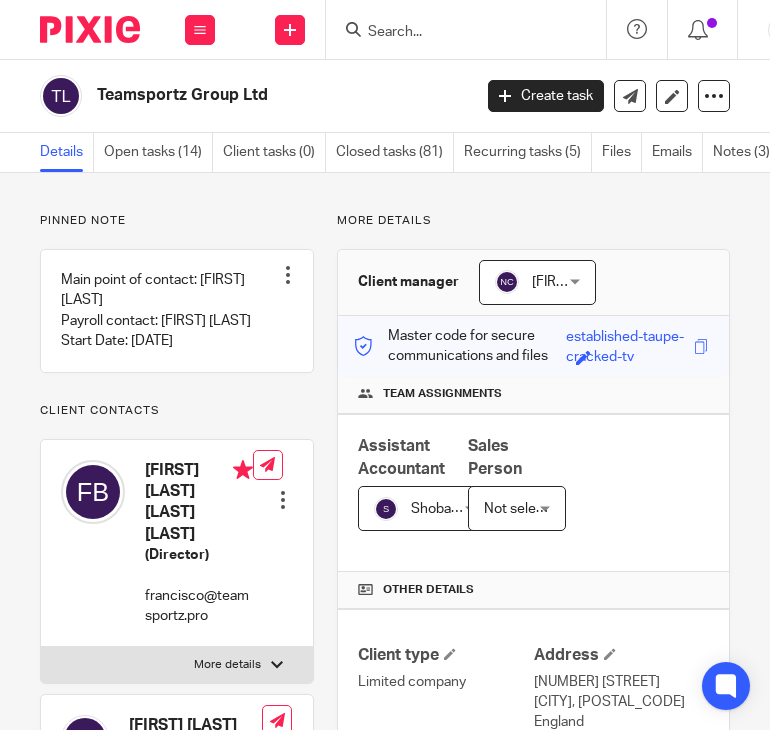 scroll, scrollTop: 0, scrollLeft: 0, axis: both 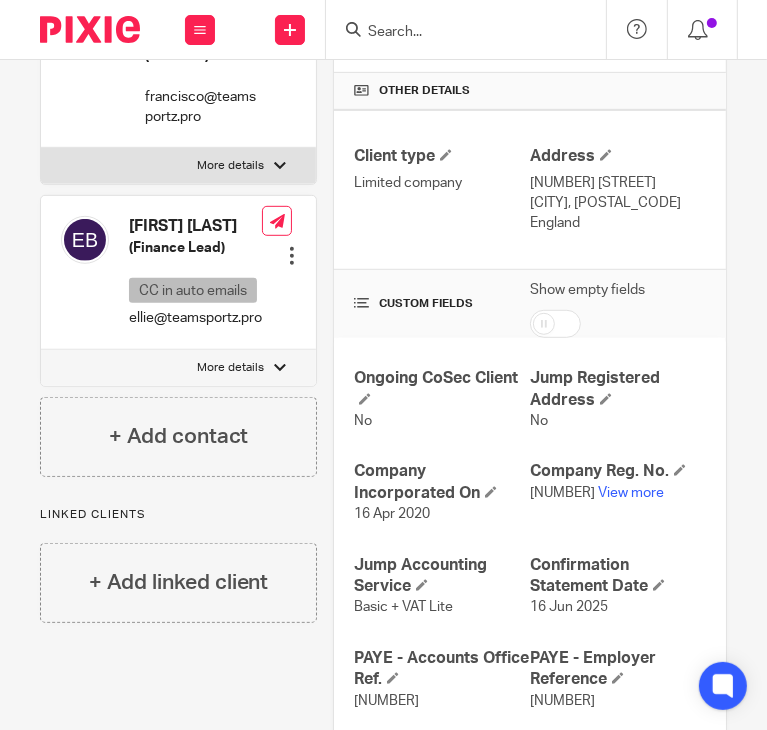 click at bounding box center (456, 33) 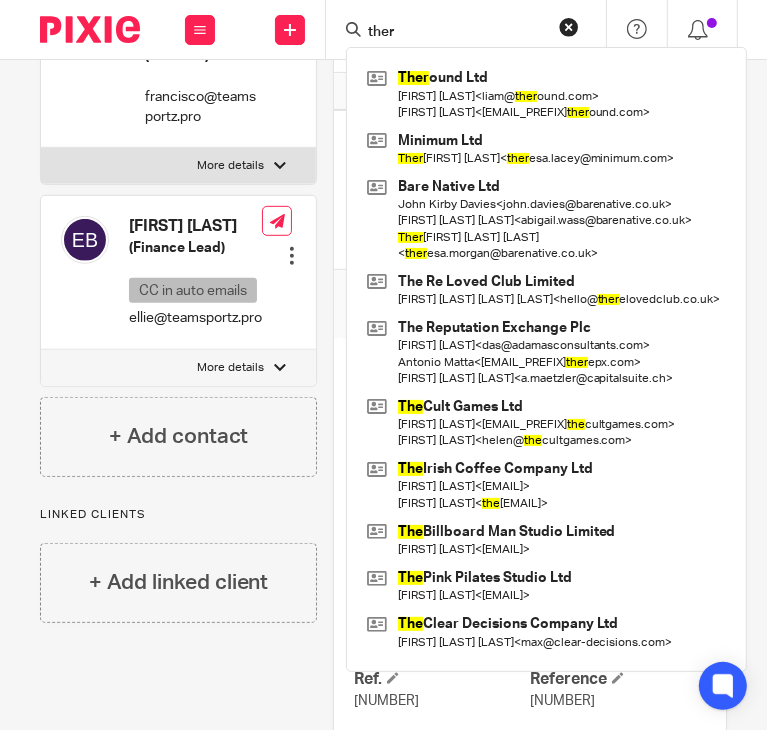 type on "ther" 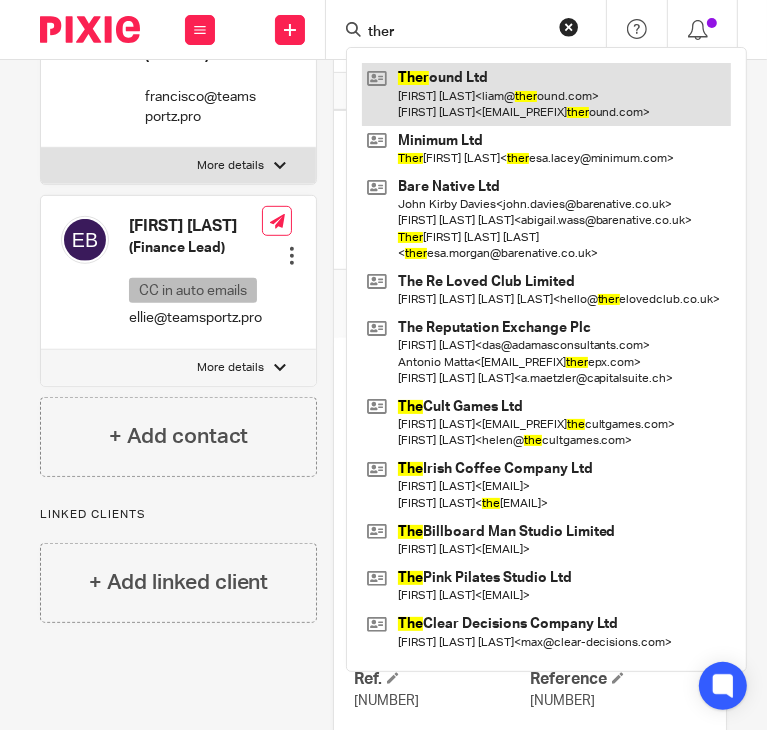 click at bounding box center (546, 94) 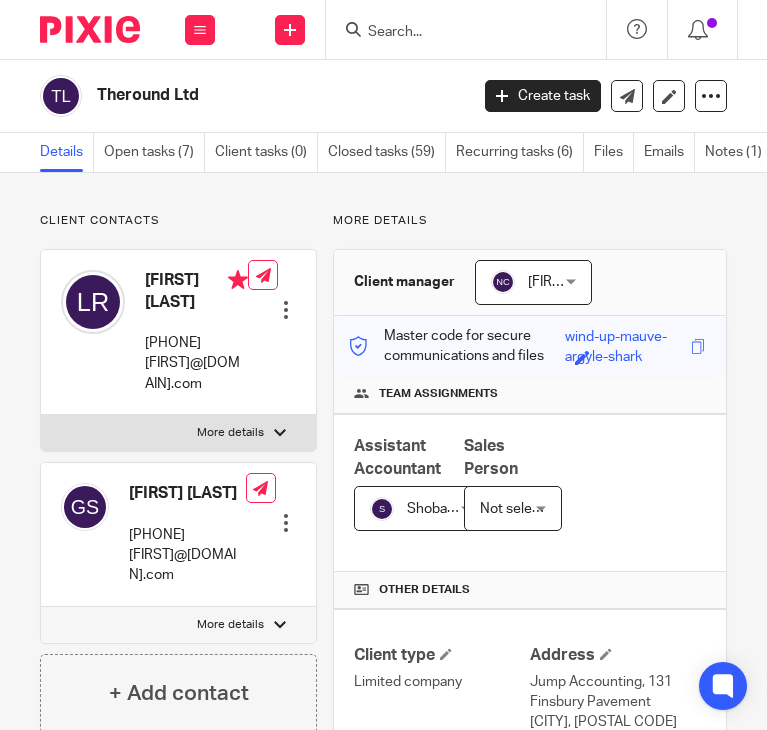 scroll, scrollTop: 0, scrollLeft: 0, axis: both 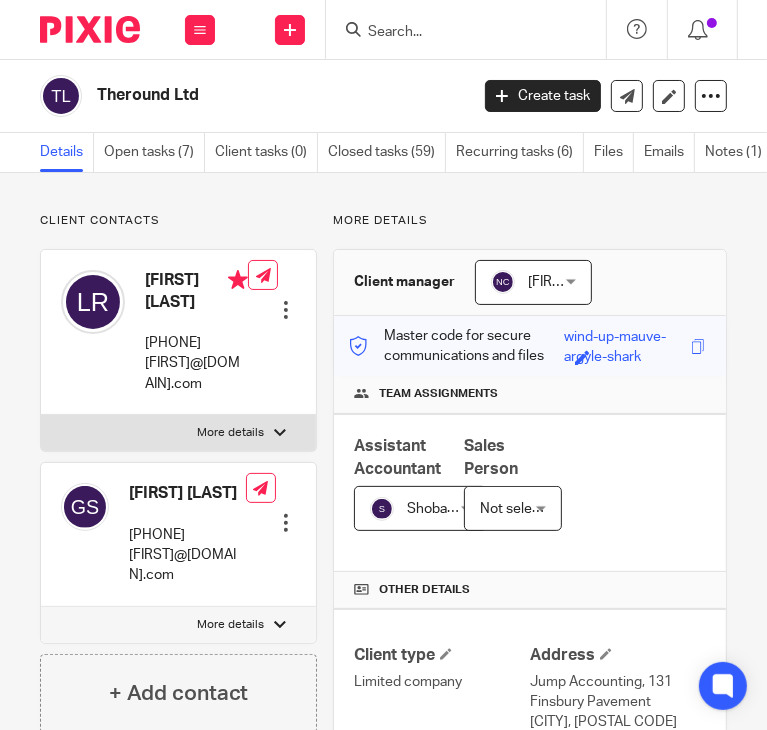 click at bounding box center (456, 33) 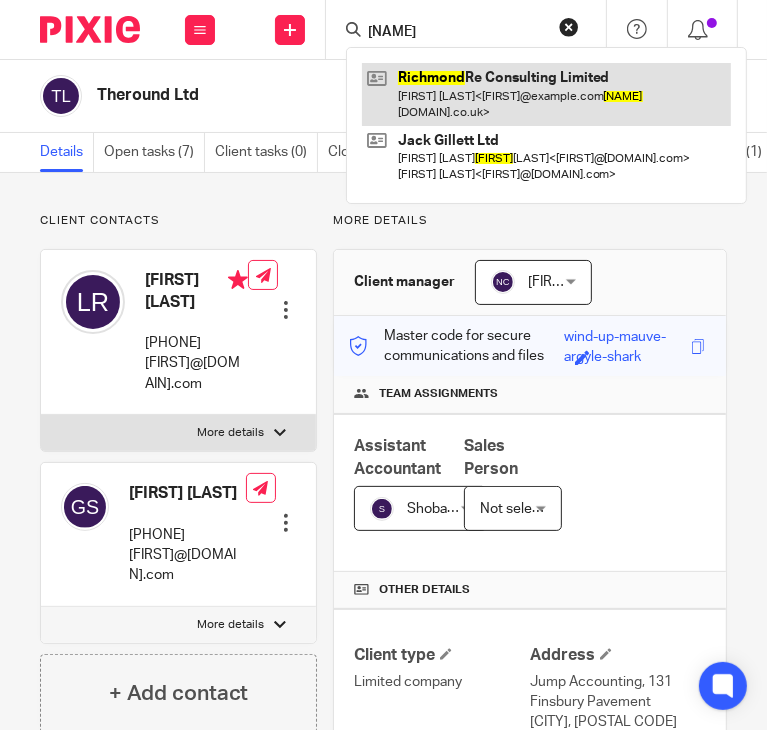 type on "[NAME]" 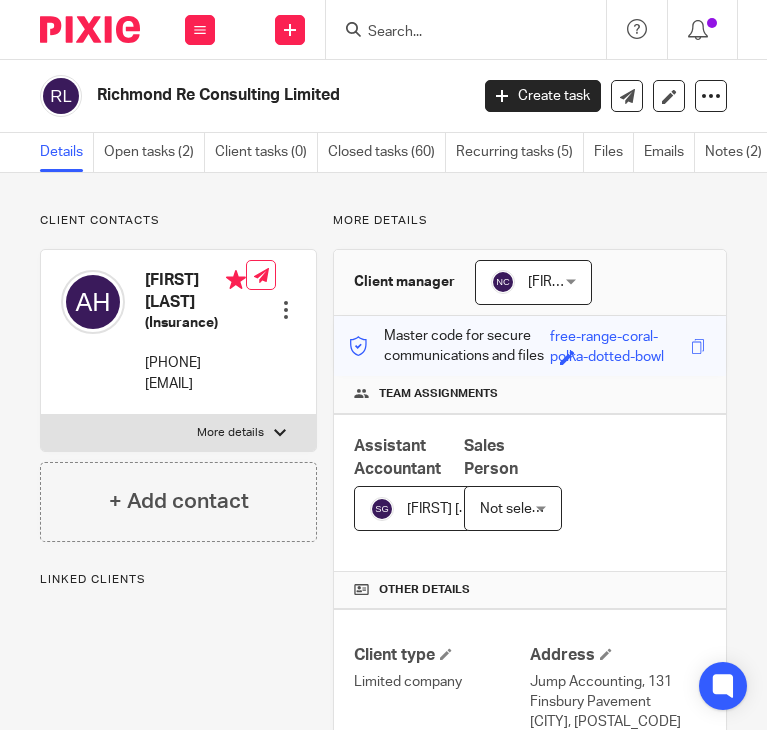 scroll, scrollTop: 0, scrollLeft: 0, axis: both 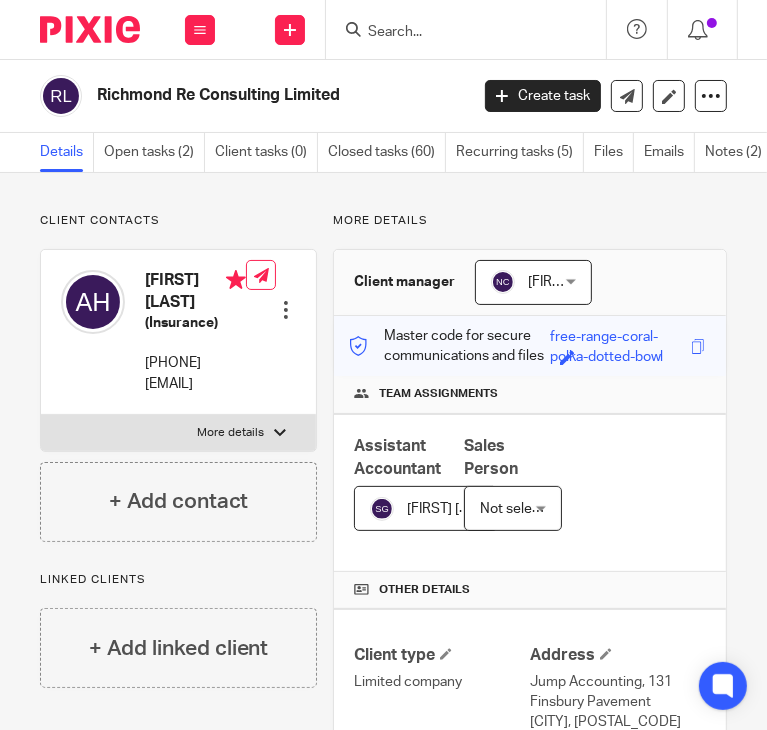click at bounding box center [456, 33] 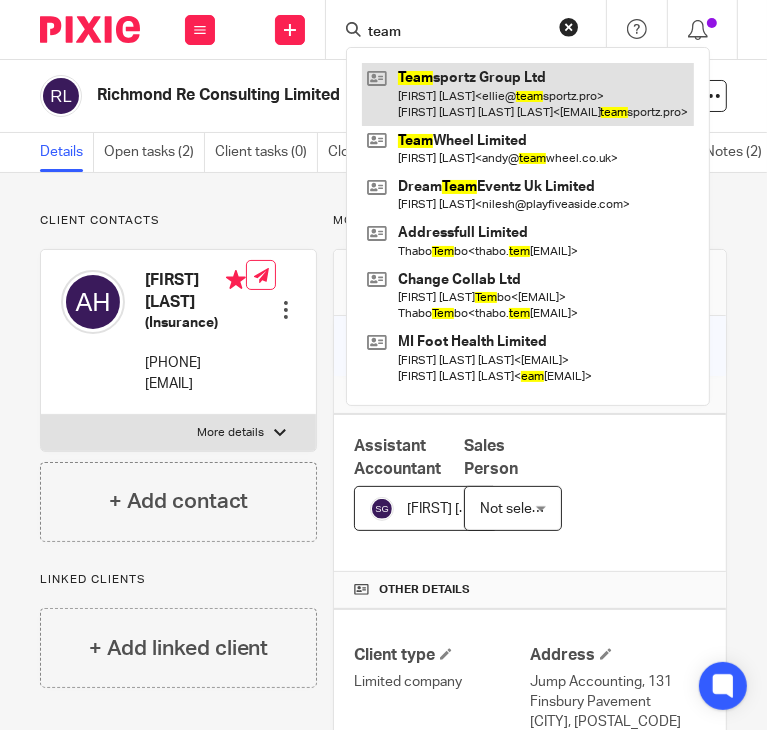 type on "team" 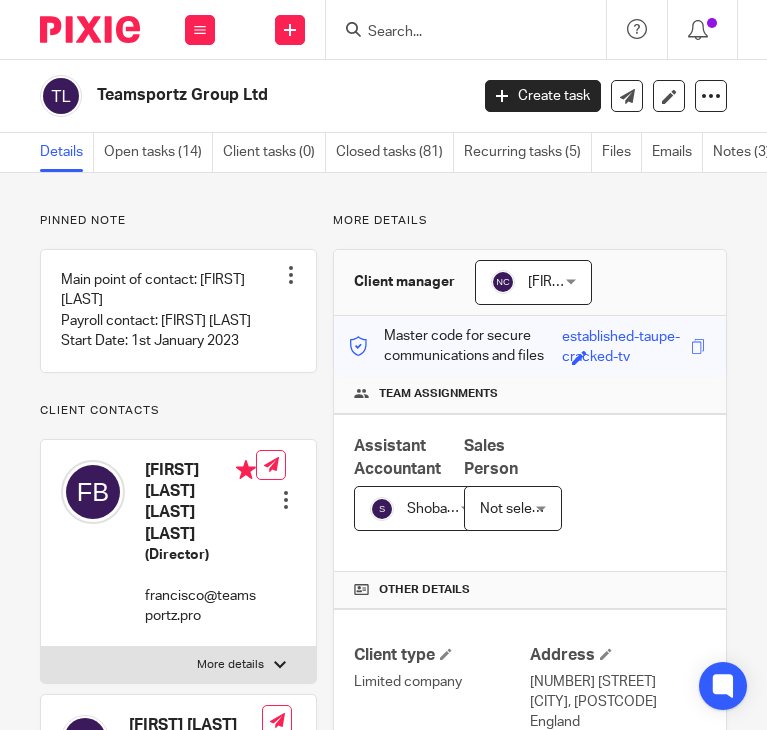 scroll, scrollTop: 0, scrollLeft: 0, axis: both 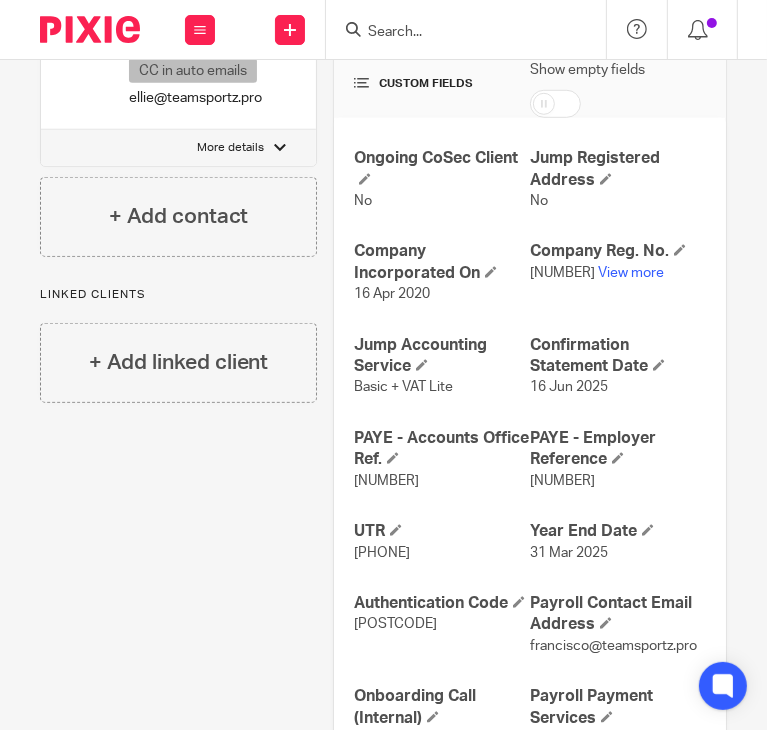 click on "[NUMBER]" at bounding box center [562, 273] 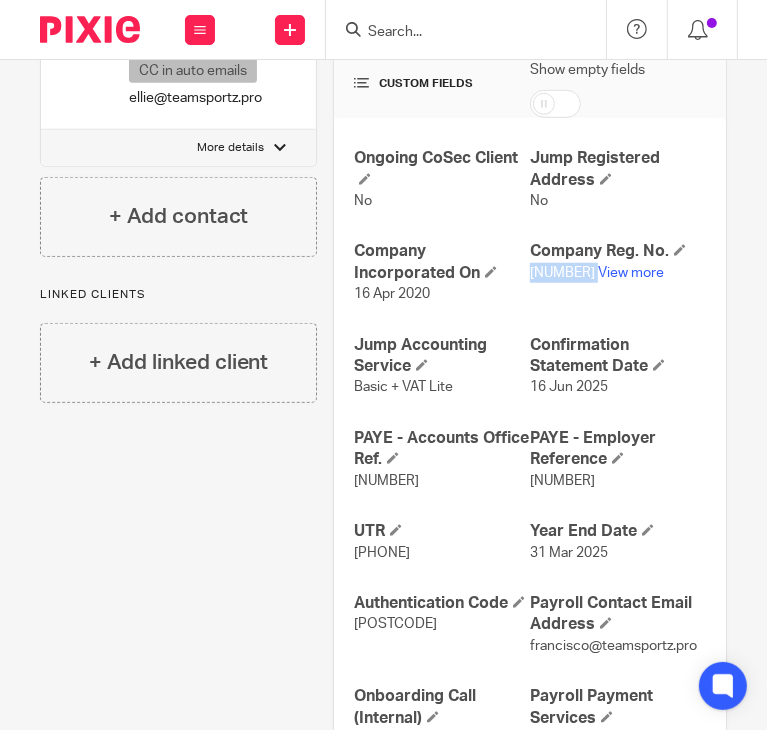 click on "12558614" at bounding box center (562, 273) 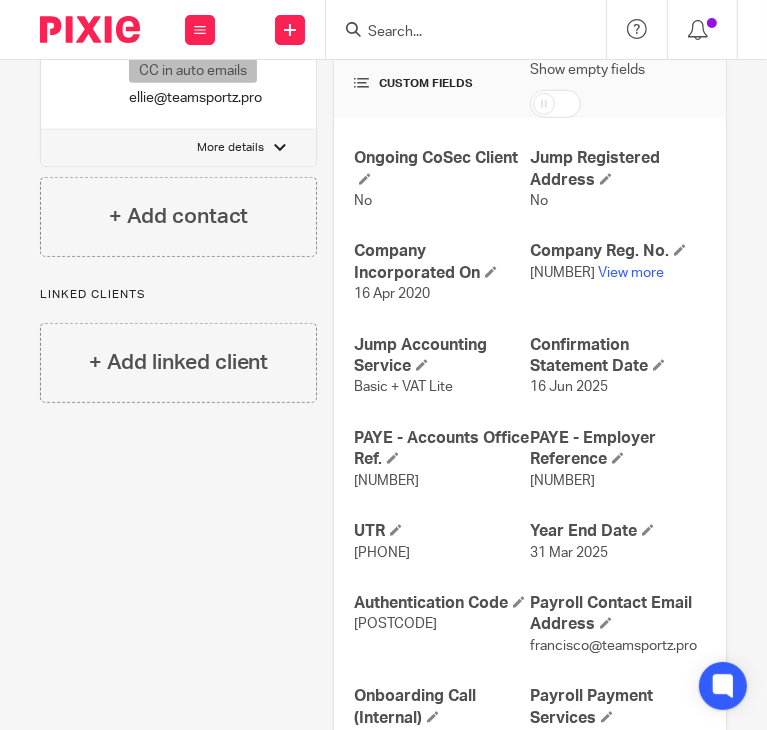 click on "7836614216" at bounding box center (382, 553) 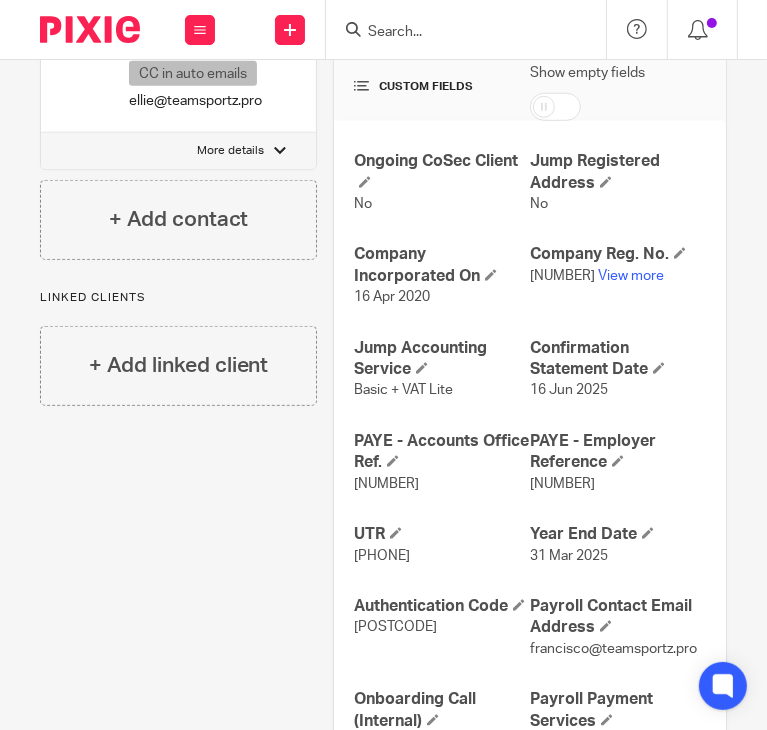 scroll, scrollTop: 828, scrollLeft: 0, axis: vertical 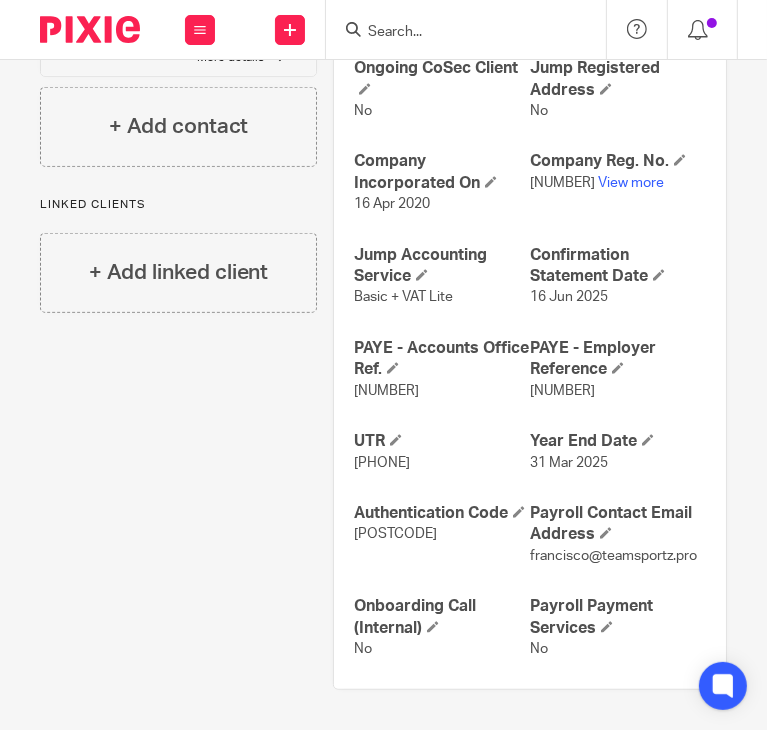 click at bounding box center [456, 33] 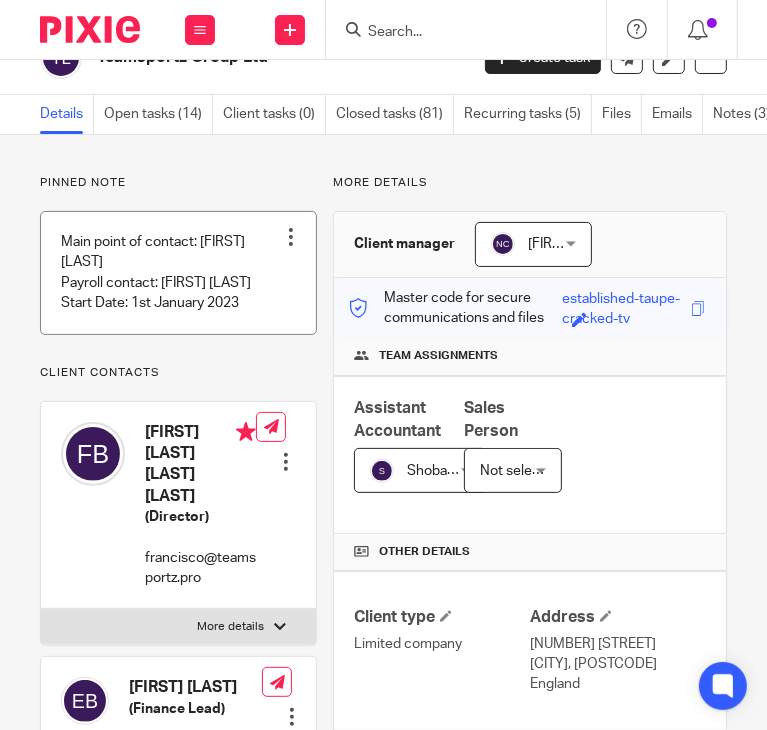 scroll, scrollTop: 0, scrollLeft: 0, axis: both 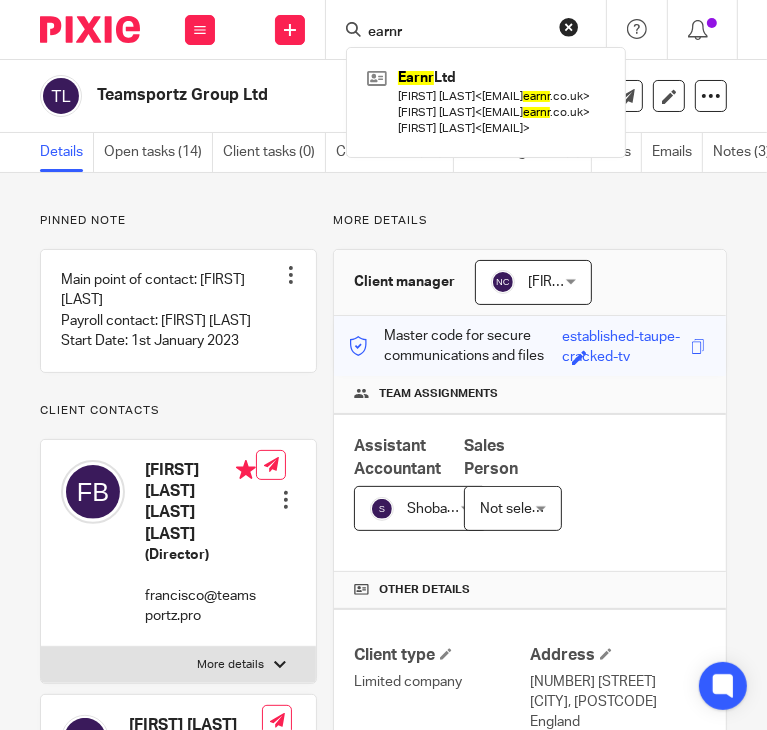 type on "earnr" 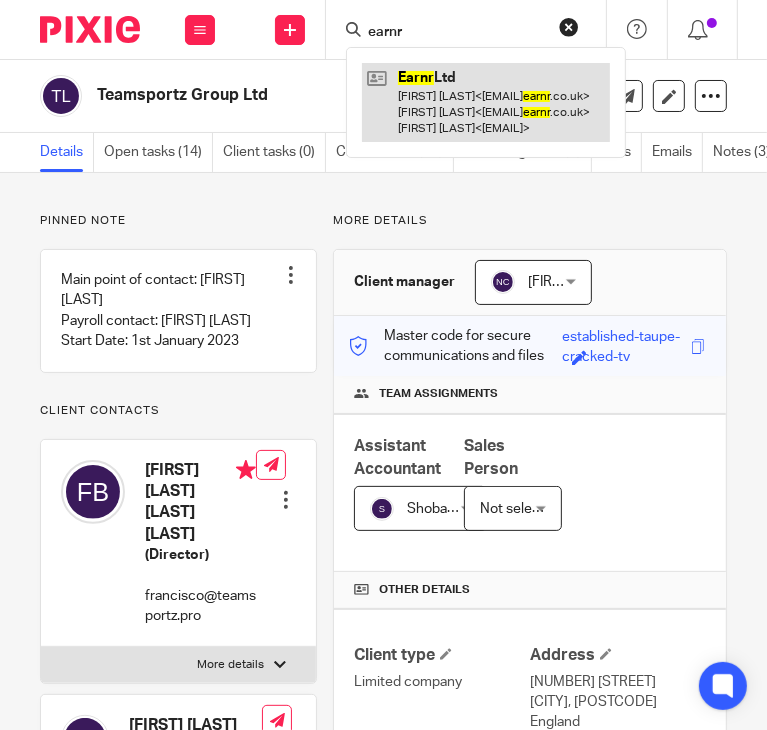click at bounding box center (486, 102) 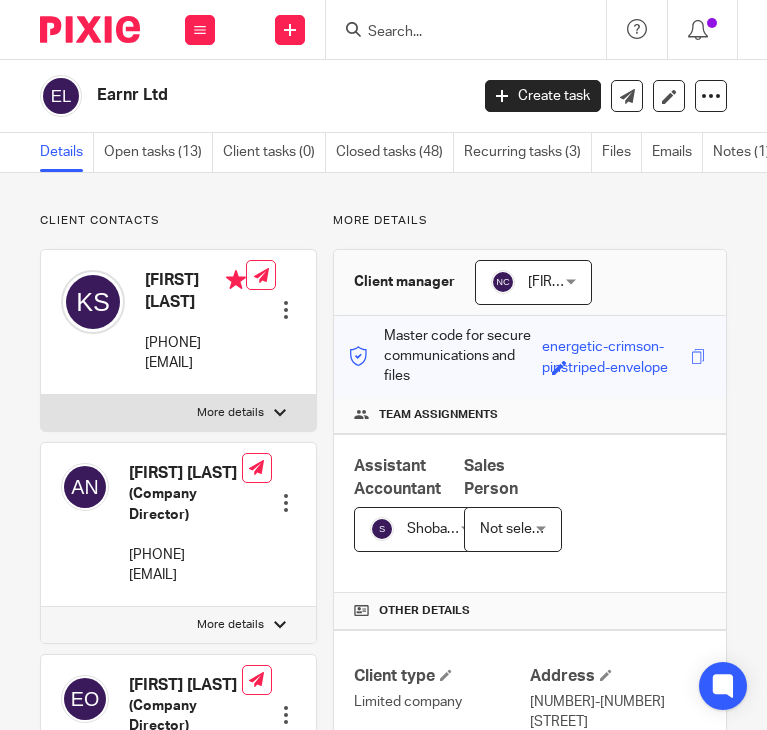 scroll, scrollTop: 0, scrollLeft: 0, axis: both 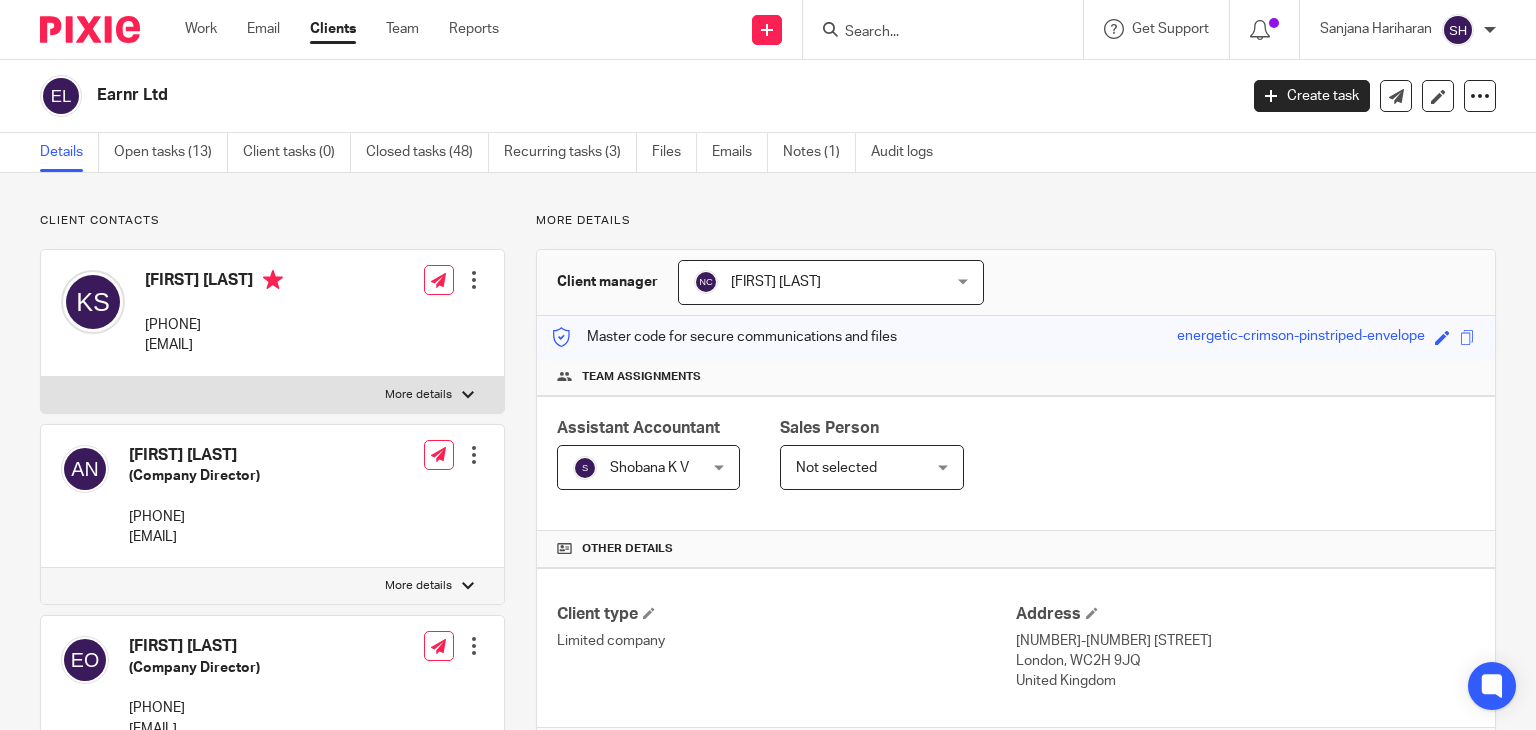 click on "Earnr Ltd" at bounding box center (548, 95) 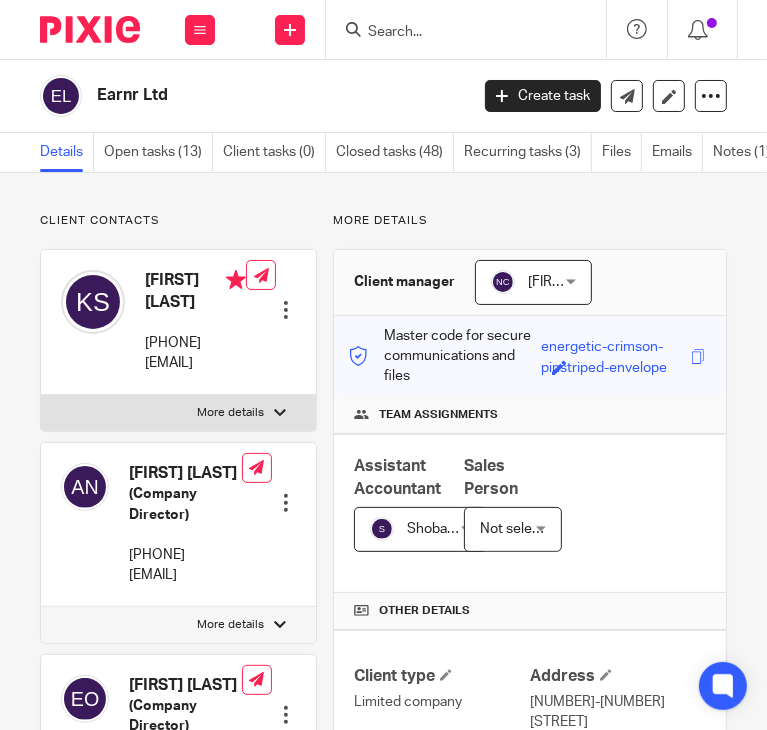 click on "Master code for secure communications and files" at bounding box center [445, 356] 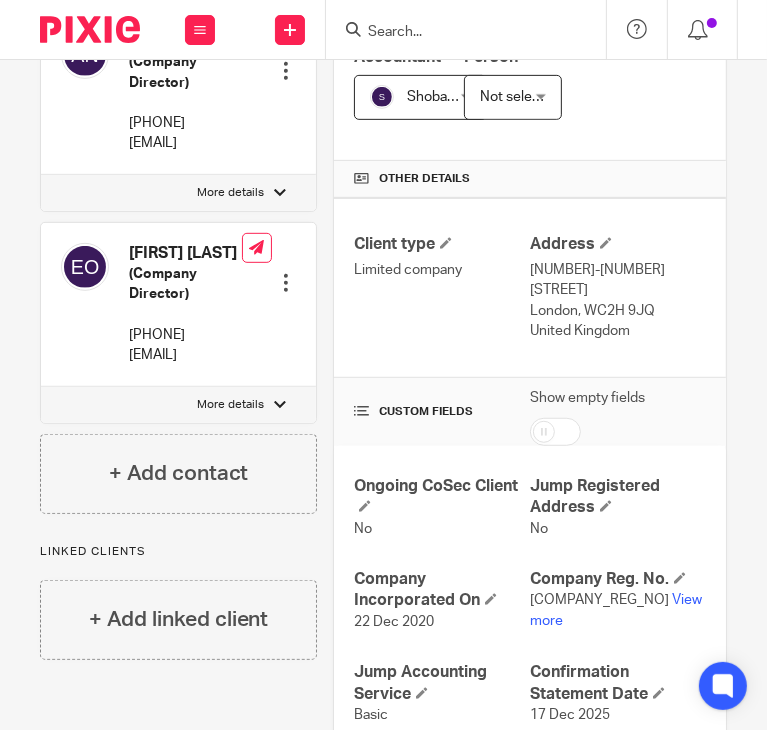 scroll, scrollTop: 426, scrollLeft: 0, axis: vertical 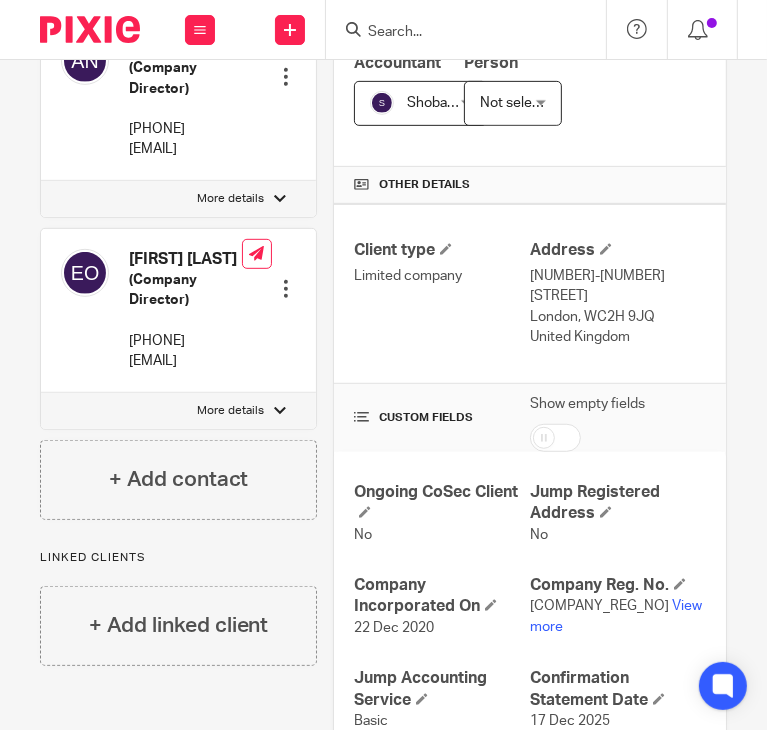 drag, startPoint x: 517, startPoint y: 265, endPoint x: 629, endPoint y: 308, distance: 119.97083 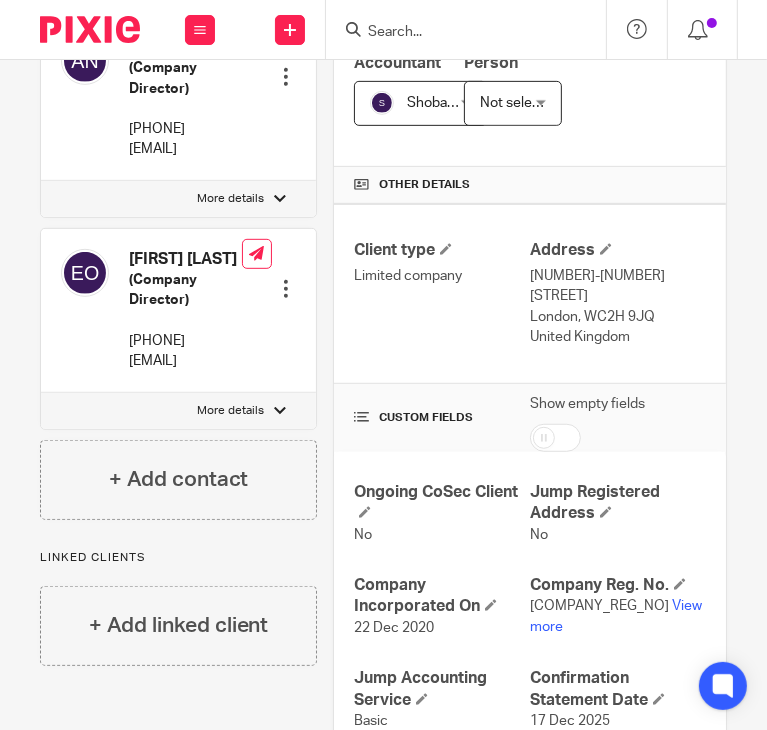 click on "71-75 Shelton Street" at bounding box center (618, 286) 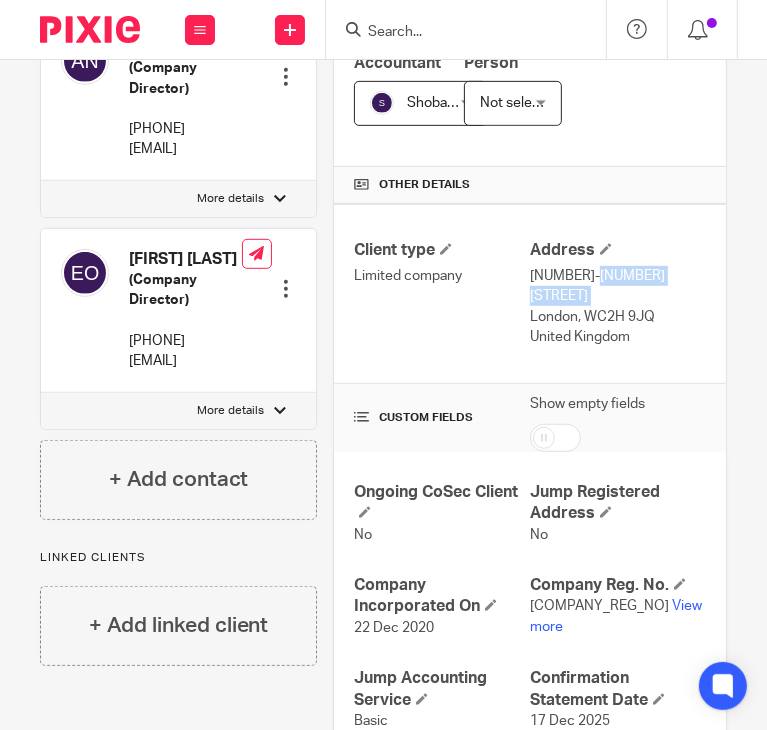 click on "71-75 Shelton Street" at bounding box center [618, 286] 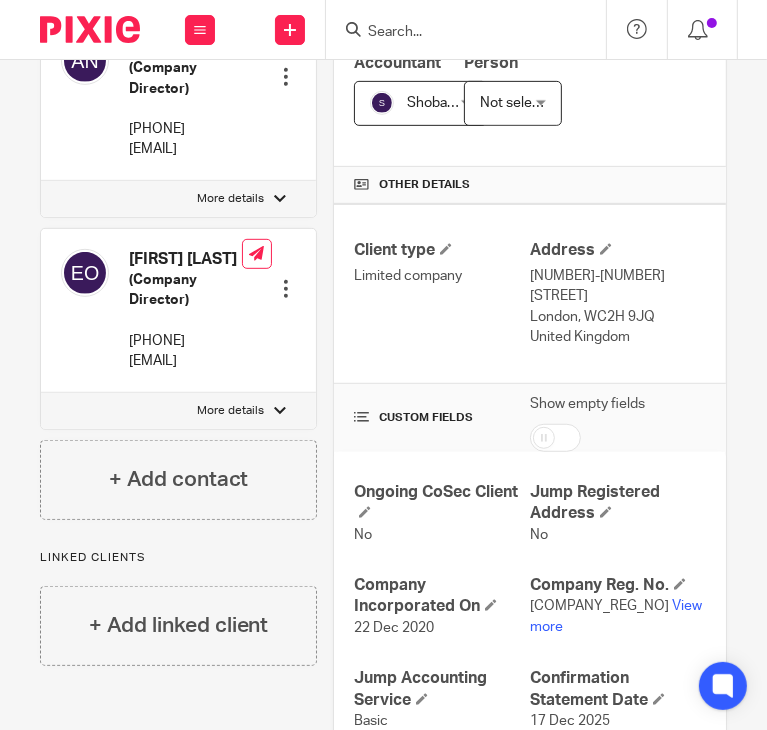 click on "United Kingdom" at bounding box center [618, 337] 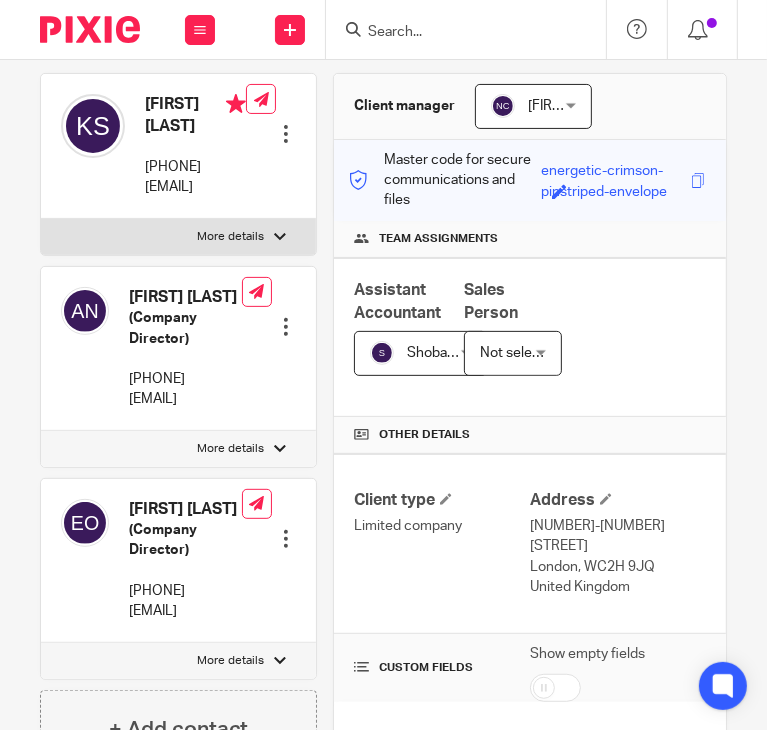 scroll, scrollTop: 0, scrollLeft: 0, axis: both 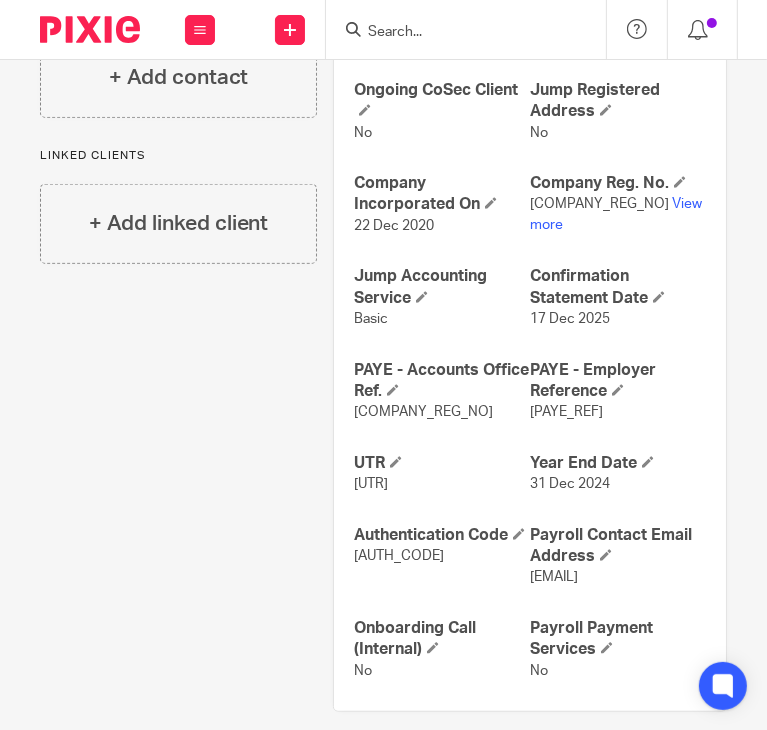drag, startPoint x: 482, startPoint y: 450, endPoint x: 424, endPoint y: 295, distance: 165.49623 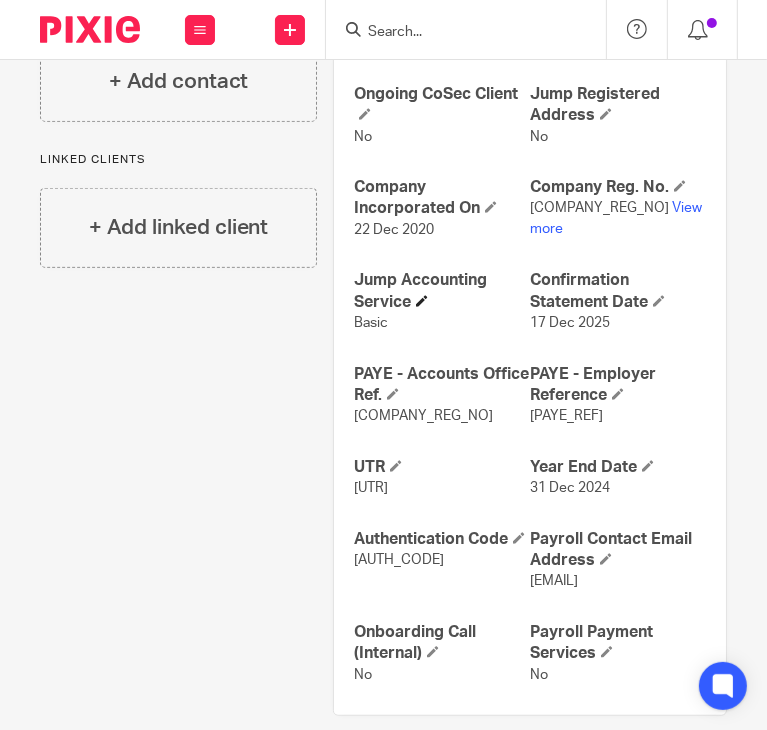 scroll, scrollTop: 828, scrollLeft: 0, axis: vertical 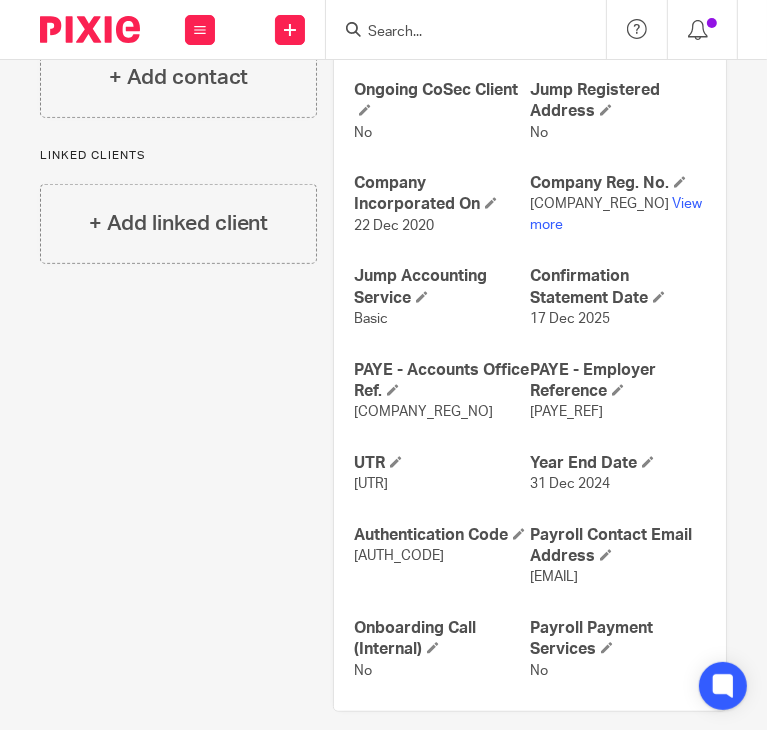 click on "6754220832" at bounding box center [371, 484] 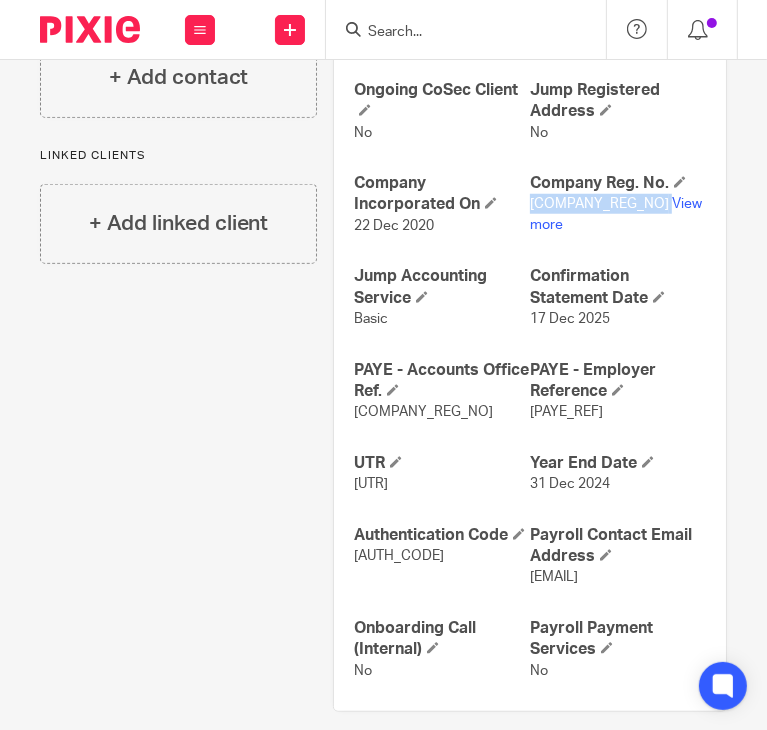 click on "13095100" at bounding box center (599, 204) 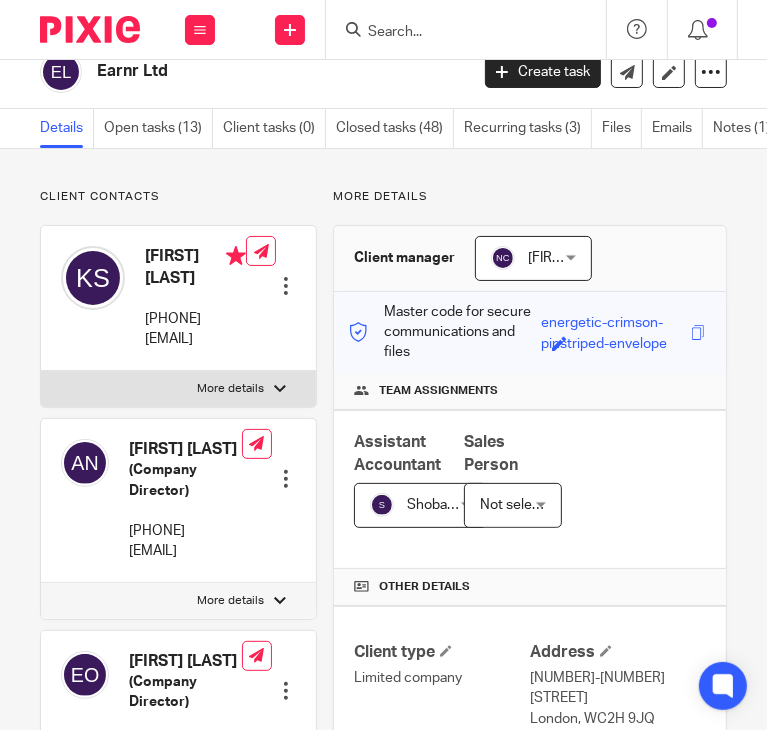 scroll, scrollTop: 23, scrollLeft: 0, axis: vertical 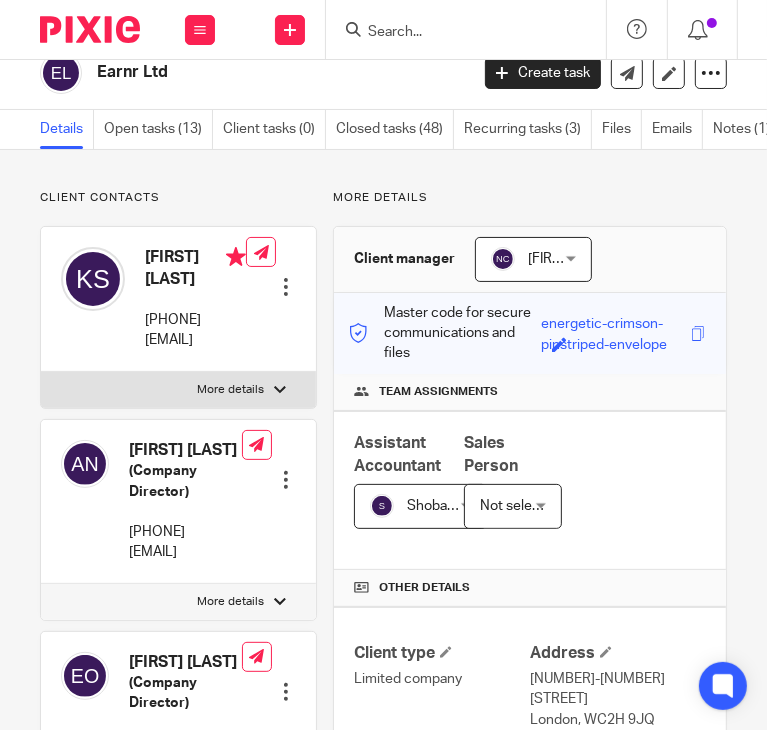 click at bounding box center [472, 29] 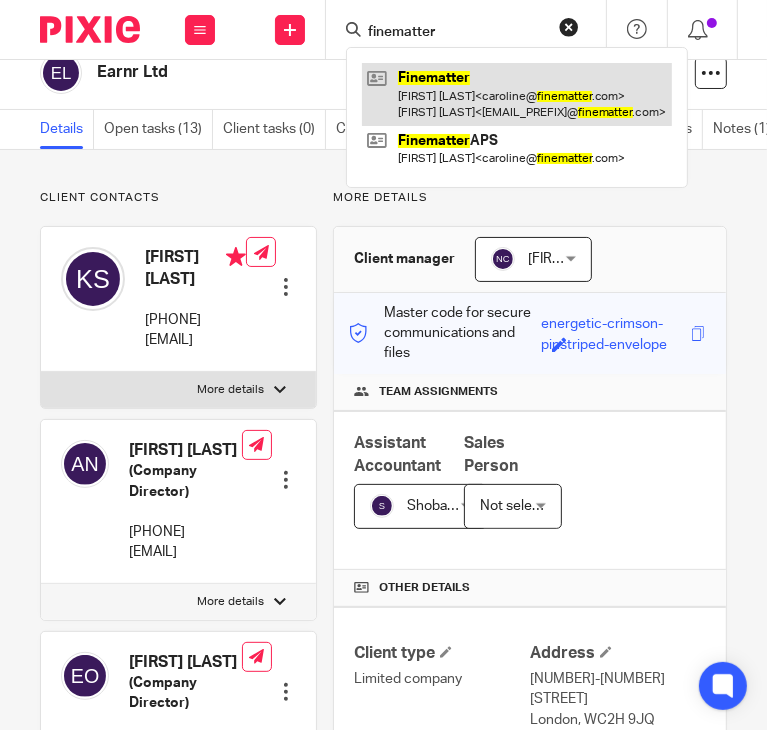 type on "finematter" 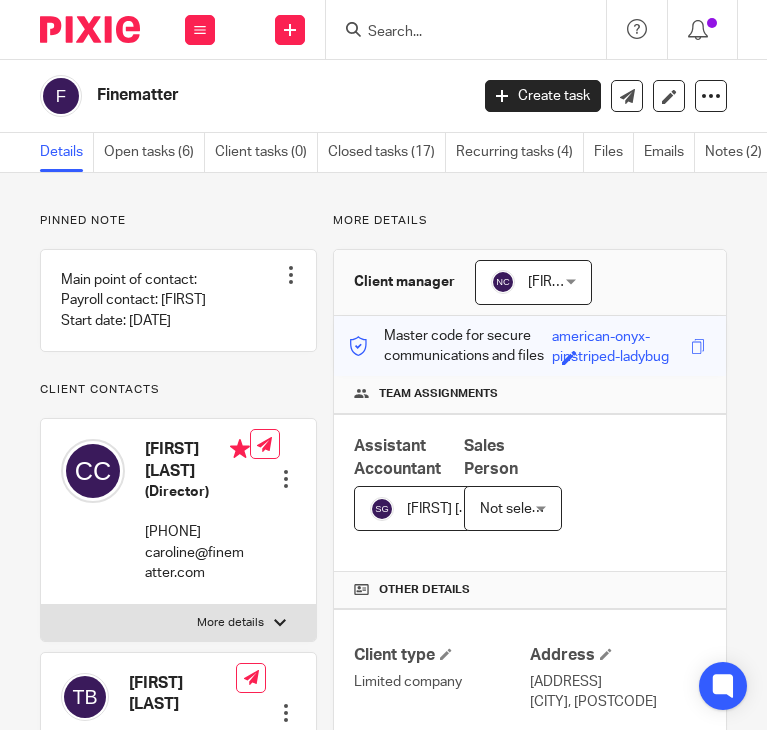 scroll, scrollTop: 0, scrollLeft: 0, axis: both 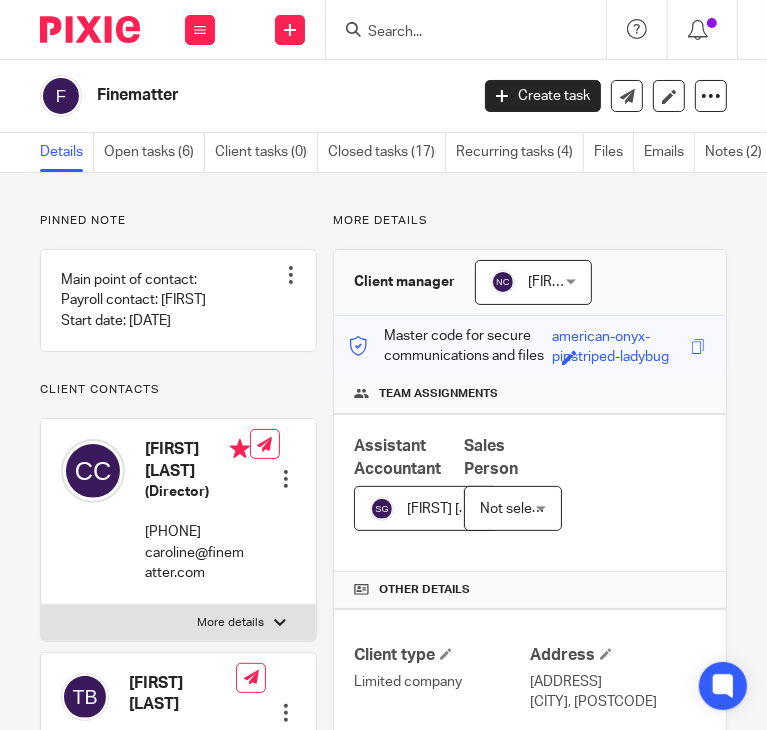 click at bounding box center [456, 33] 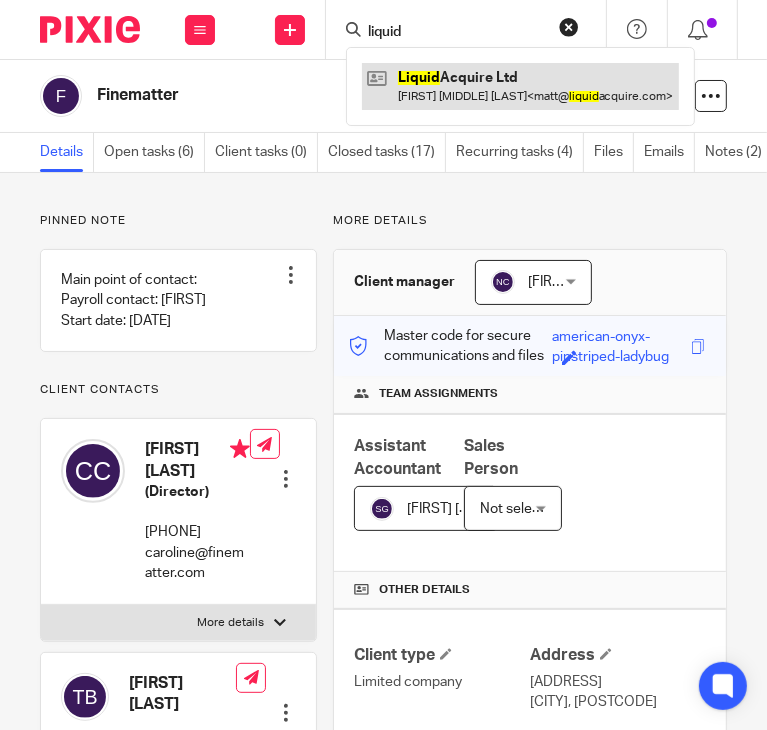type on "liquid" 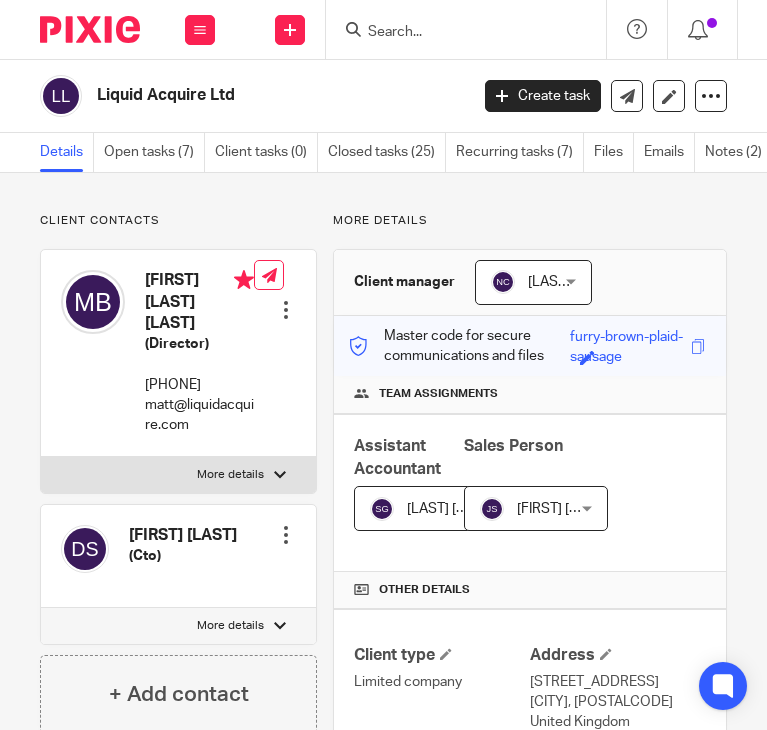scroll, scrollTop: 0, scrollLeft: 0, axis: both 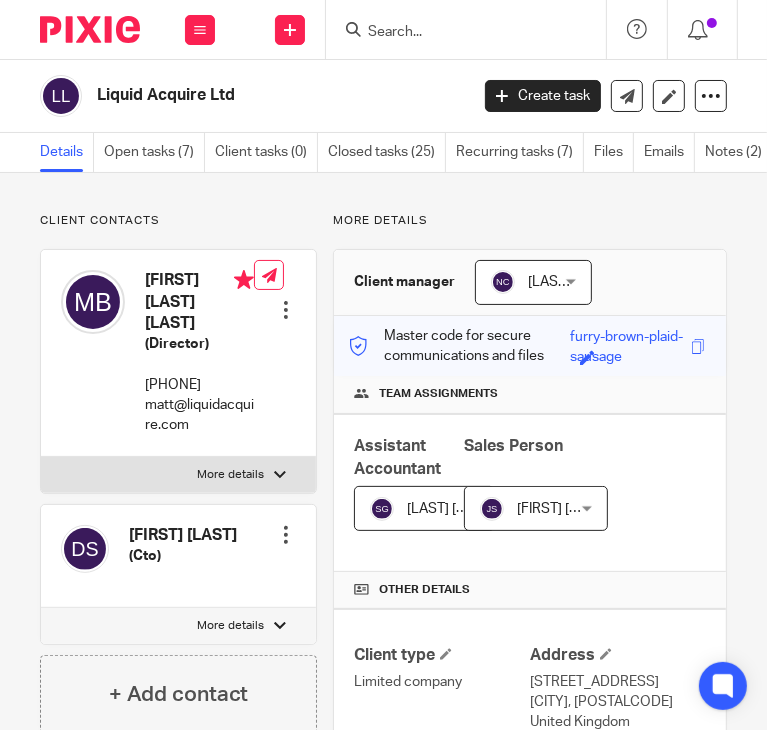 click at bounding box center (456, 33) 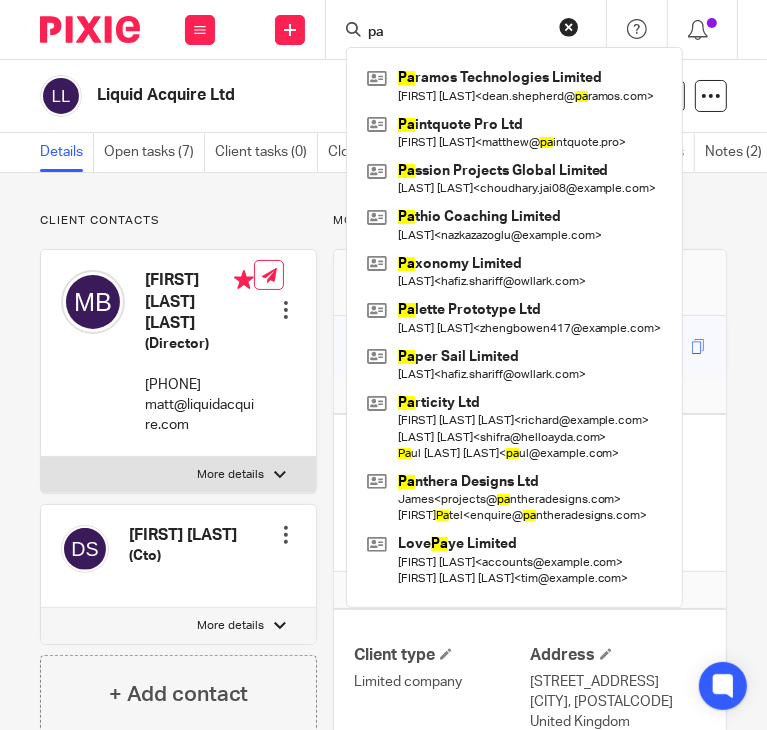 type on "p" 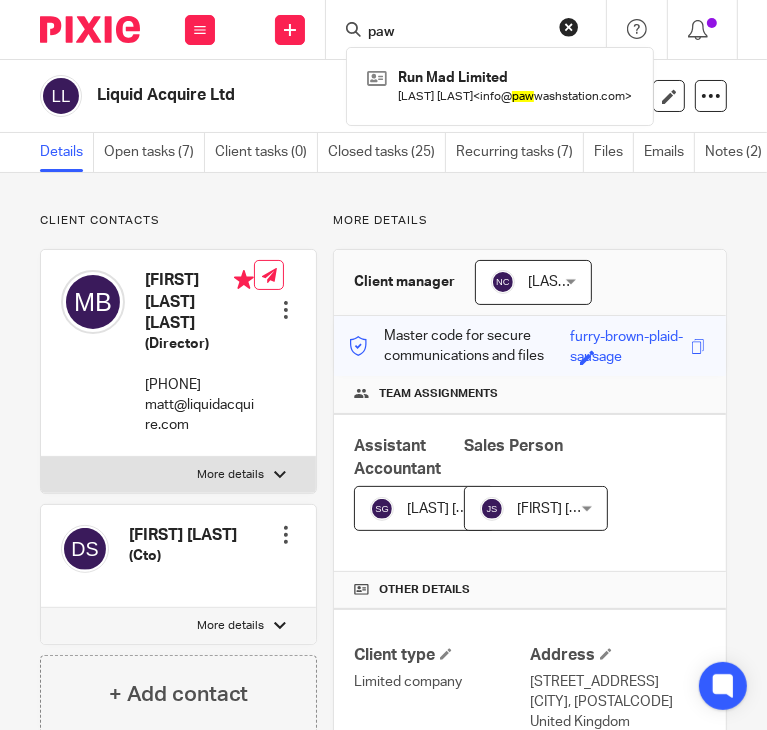 type on "paw" 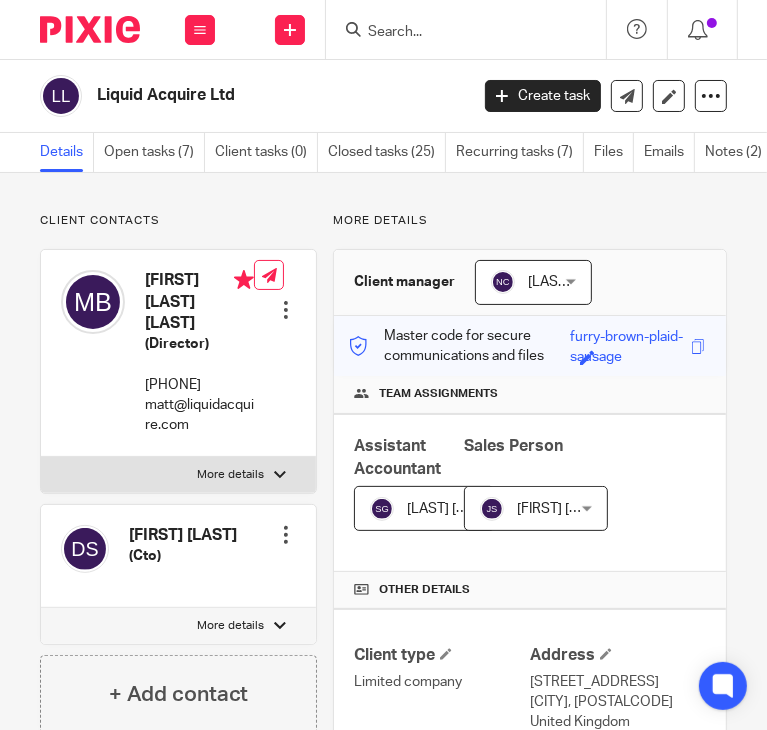 click at bounding box center [456, 33] 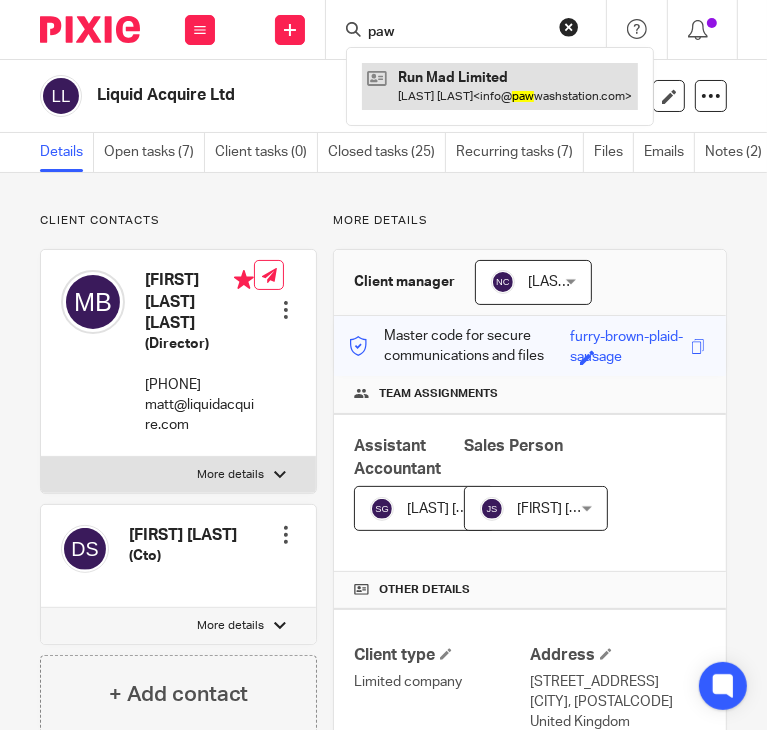 type on "paw" 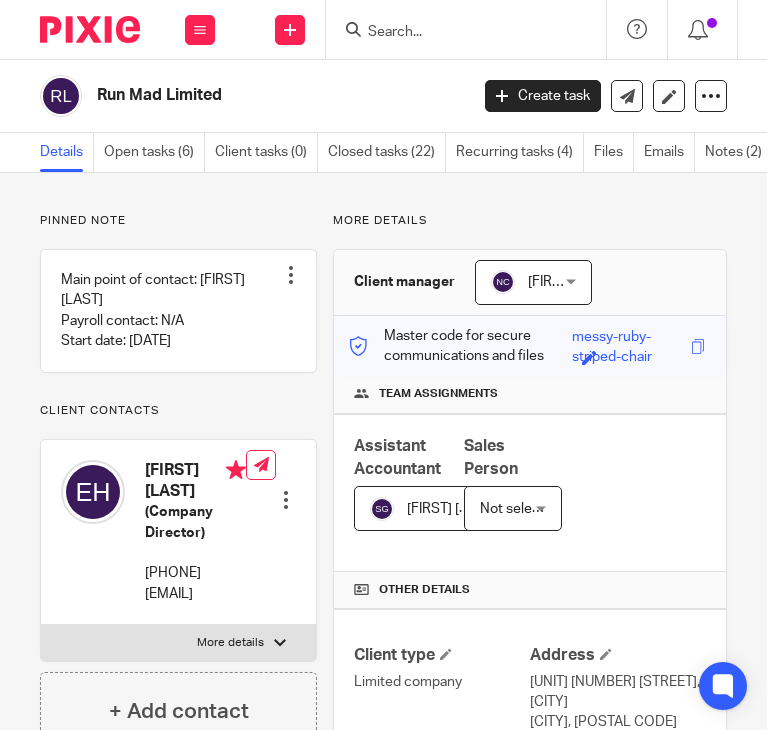 scroll, scrollTop: 0, scrollLeft: 0, axis: both 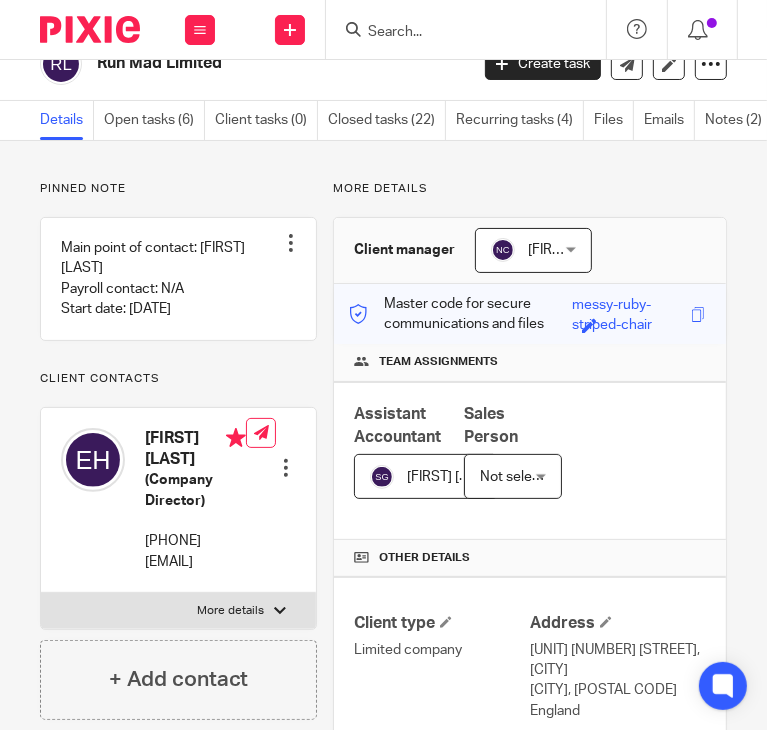 click at bounding box center (456, 33) 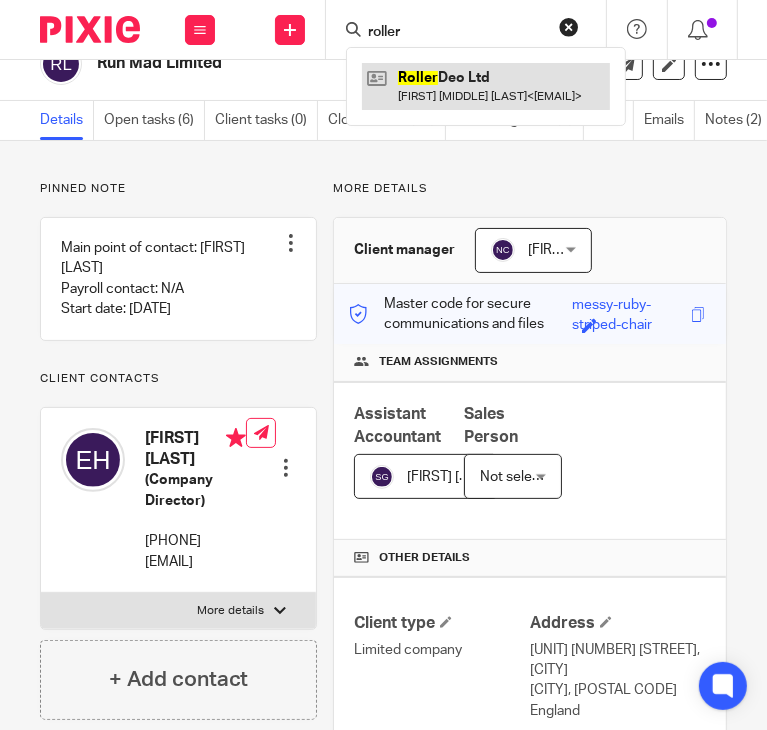 type on "roller" 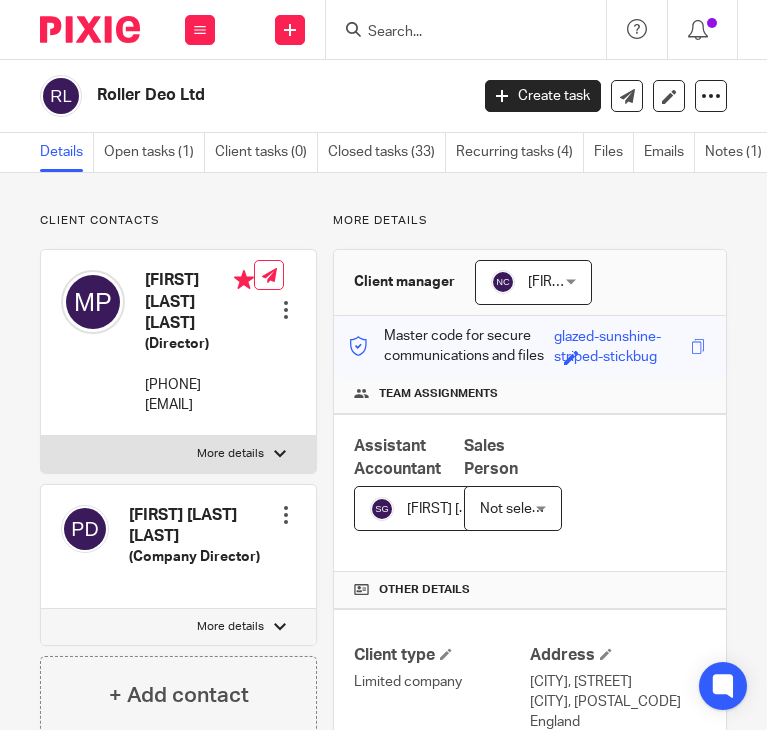 scroll, scrollTop: 0, scrollLeft: 0, axis: both 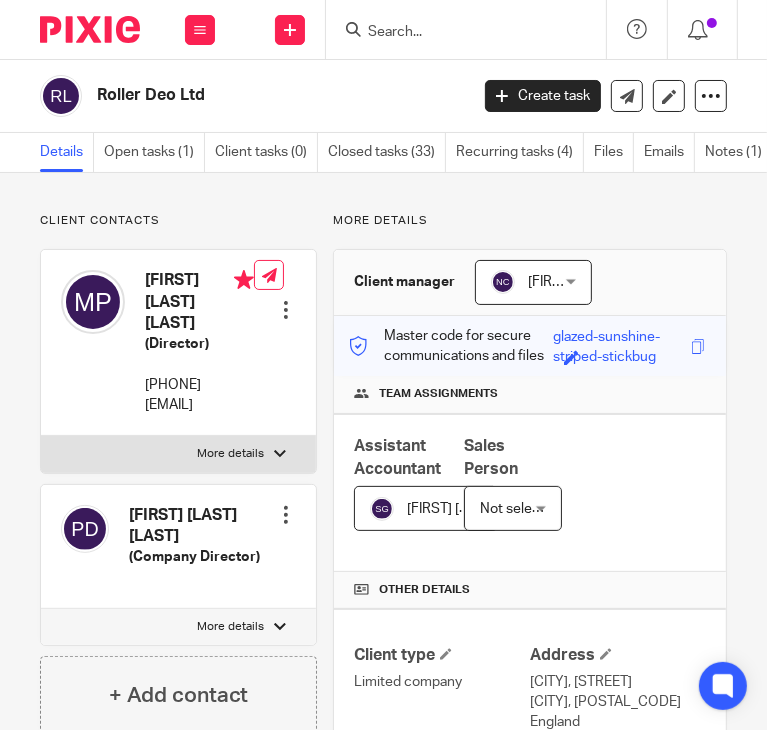 click at bounding box center (456, 33) 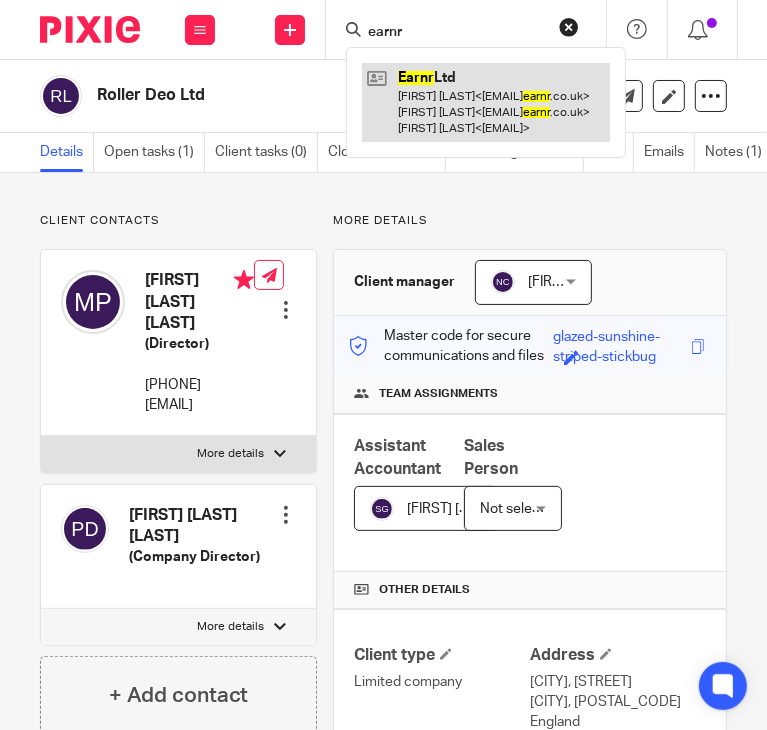 type on "earnr" 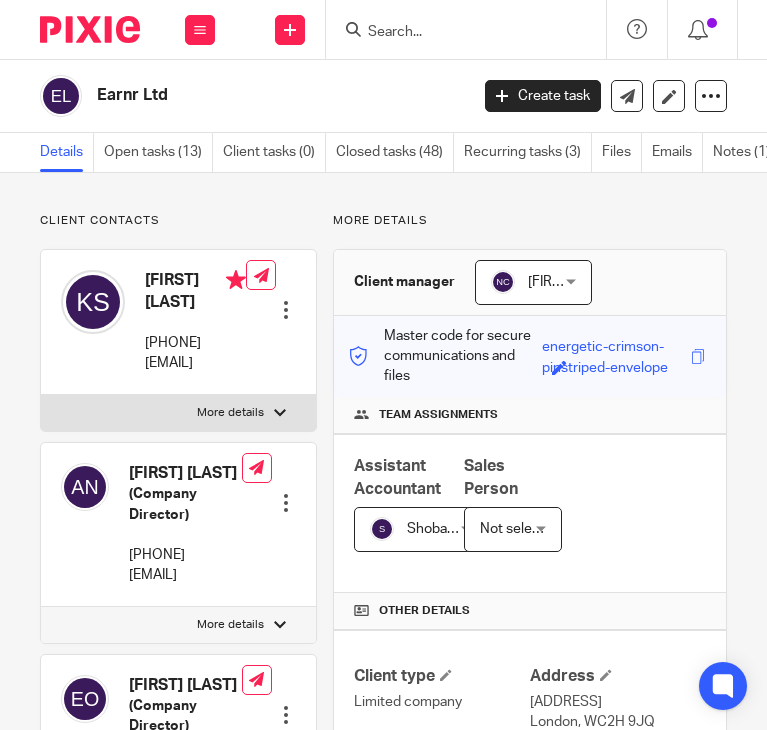 scroll, scrollTop: 0, scrollLeft: 0, axis: both 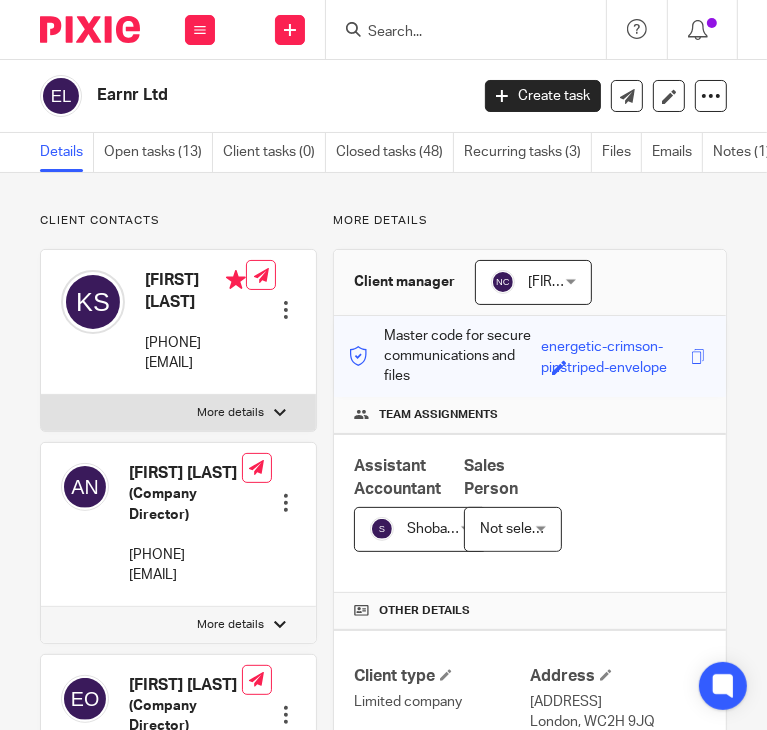 drag, startPoint x: 148, startPoint y: 272, endPoint x: 196, endPoint y: 301, distance: 56.0803 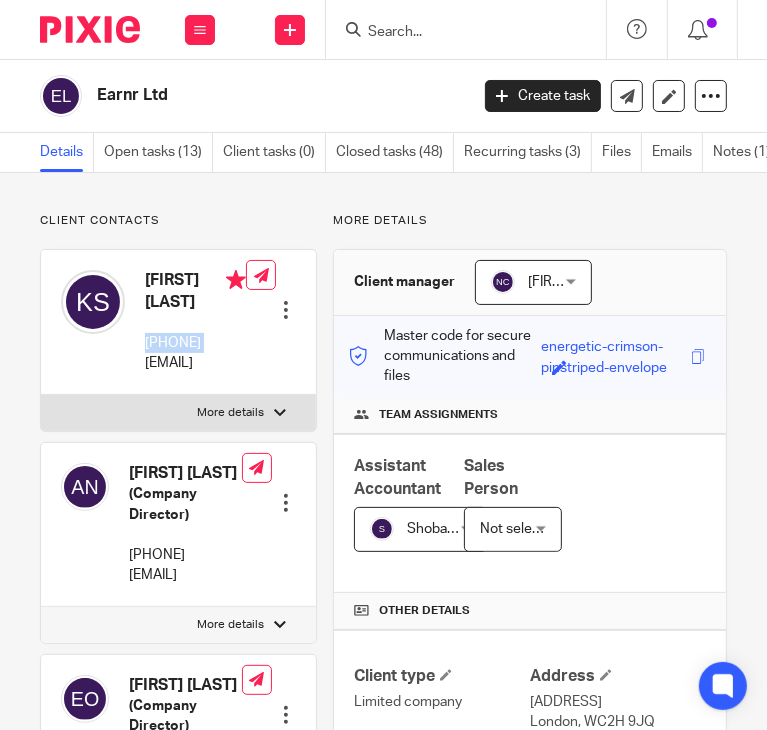 click on "07968060791" at bounding box center [195, 343] 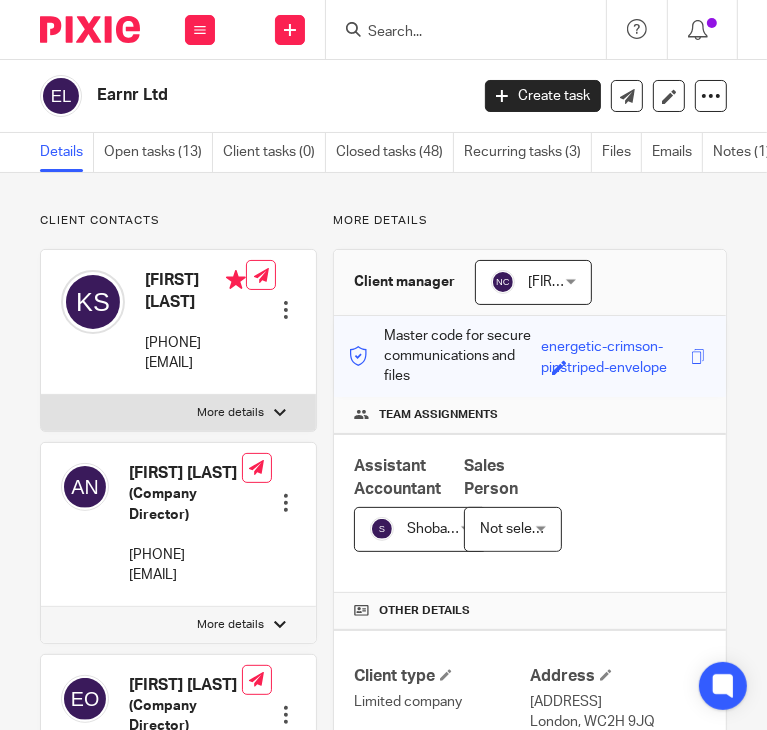 click at bounding box center (456, 33) 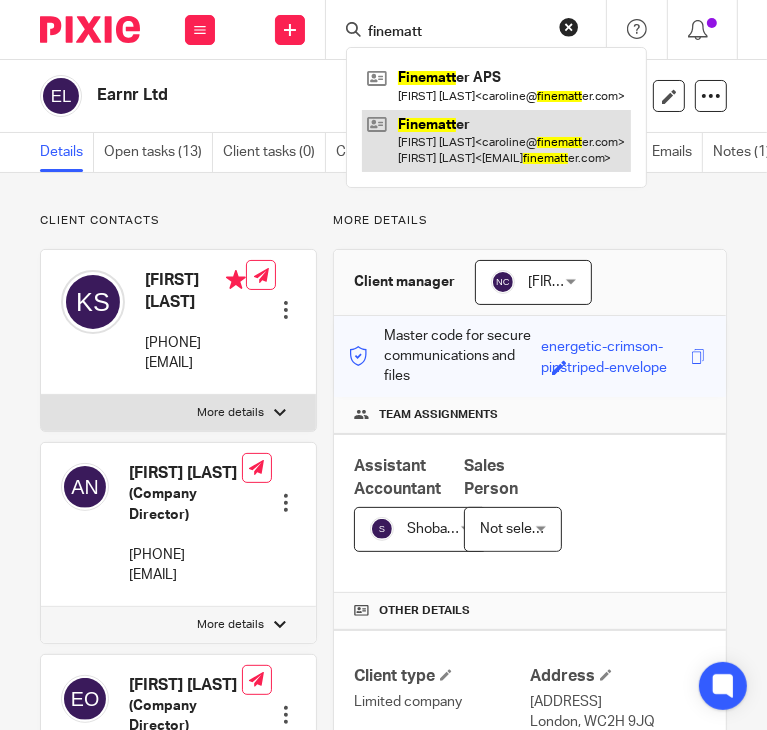 type on "finematt" 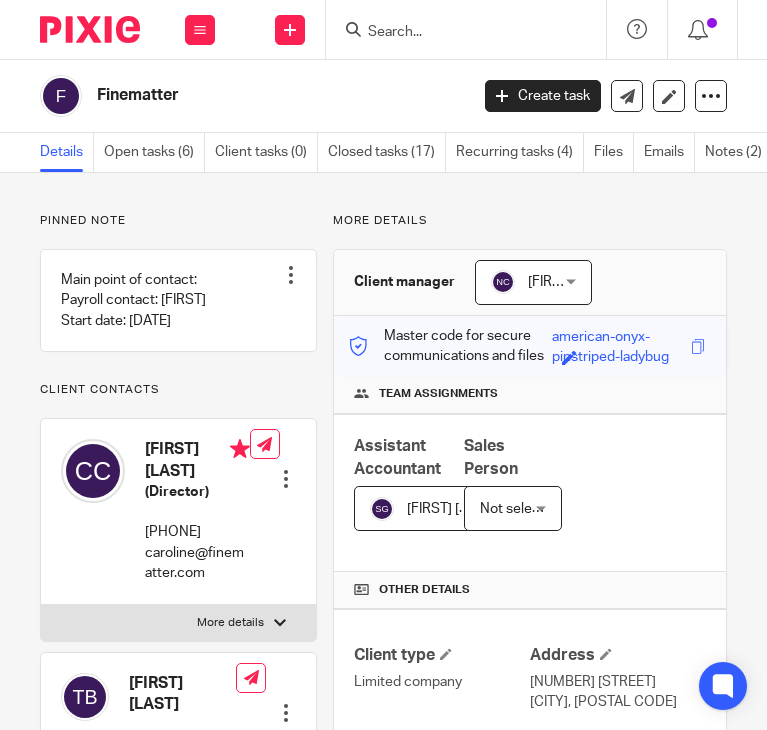 scroll, scrollTop: 0, scrollLeft: 0, axis: both 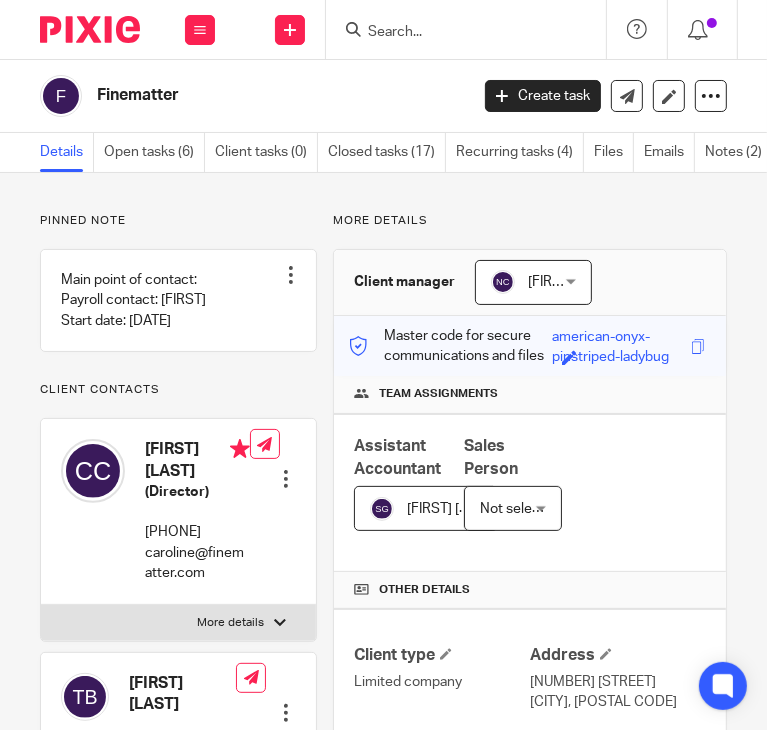 click on "Finematter" at bounding box center (240, 95) 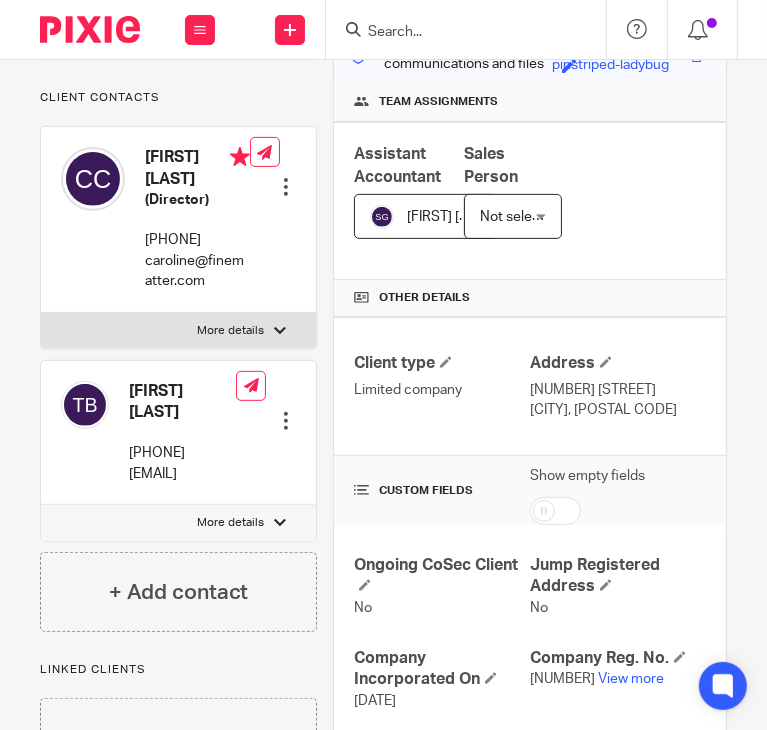 drag, startPoint x: 148, startPoint y: 169, endPoint x: 215, endPoint y: 201, distance: 74.24958 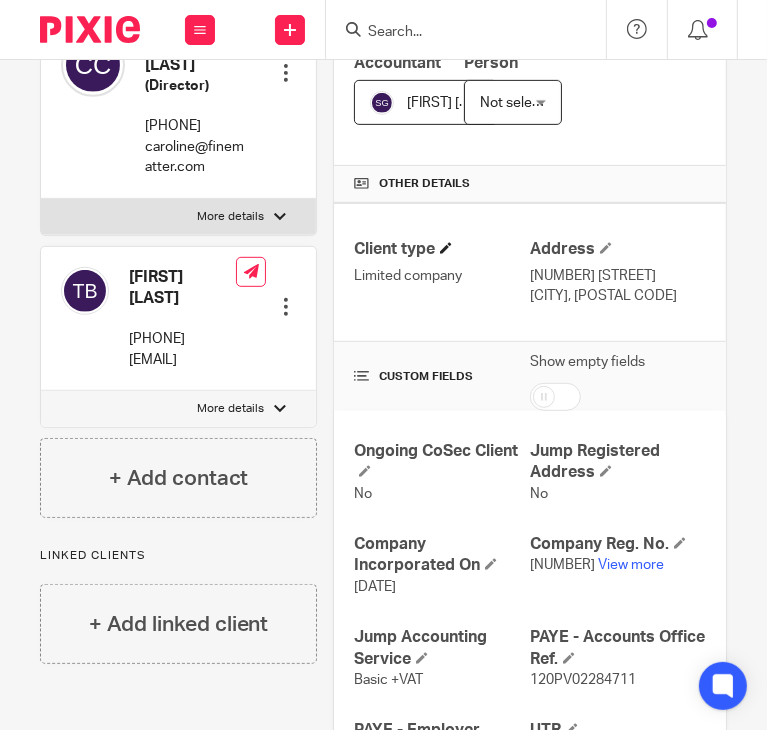 scroll, scrollTop: 416, scrollLeft: 0, axis: vertical 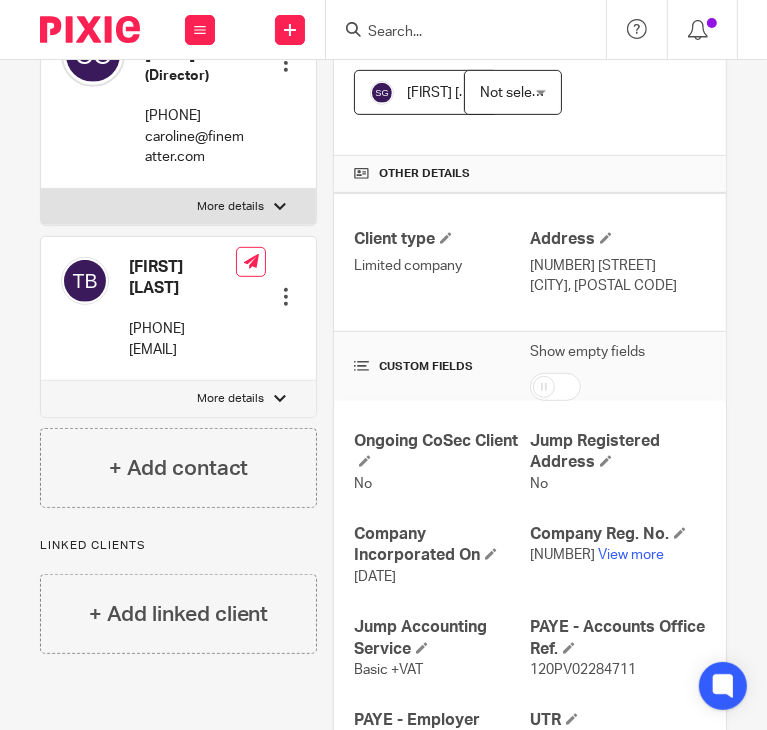 click on "4c Printing House Yard" at bounding box center [618, 266] 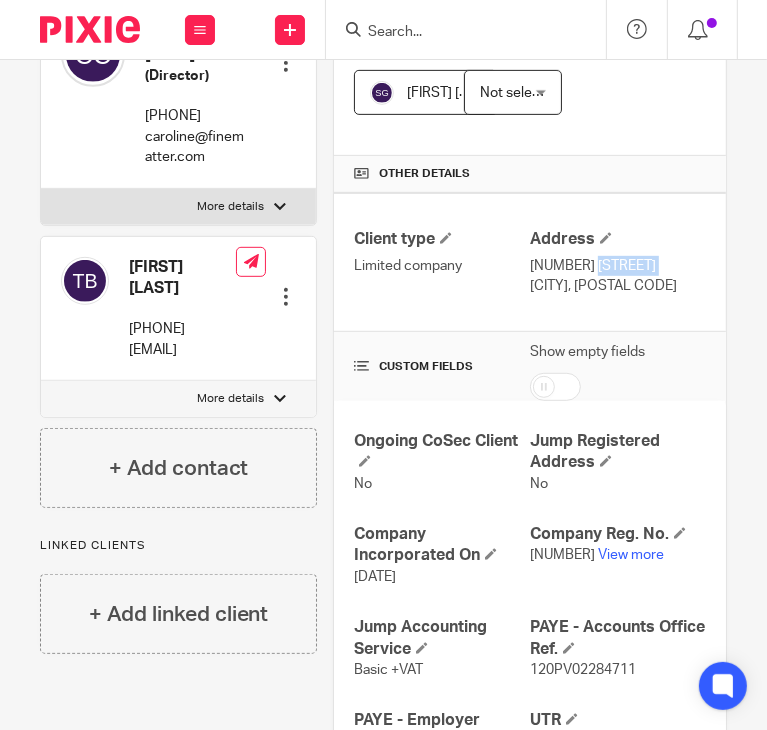 click on "4c Printing House Yard" at bounding box center [618, 266] 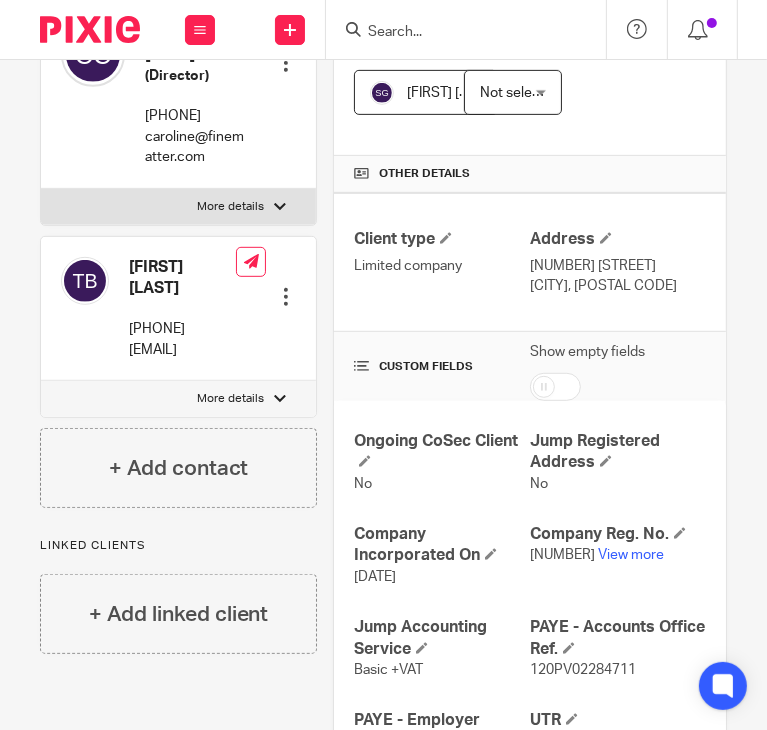 click on "London, E2 7PR" at bounding box center (618, 286) 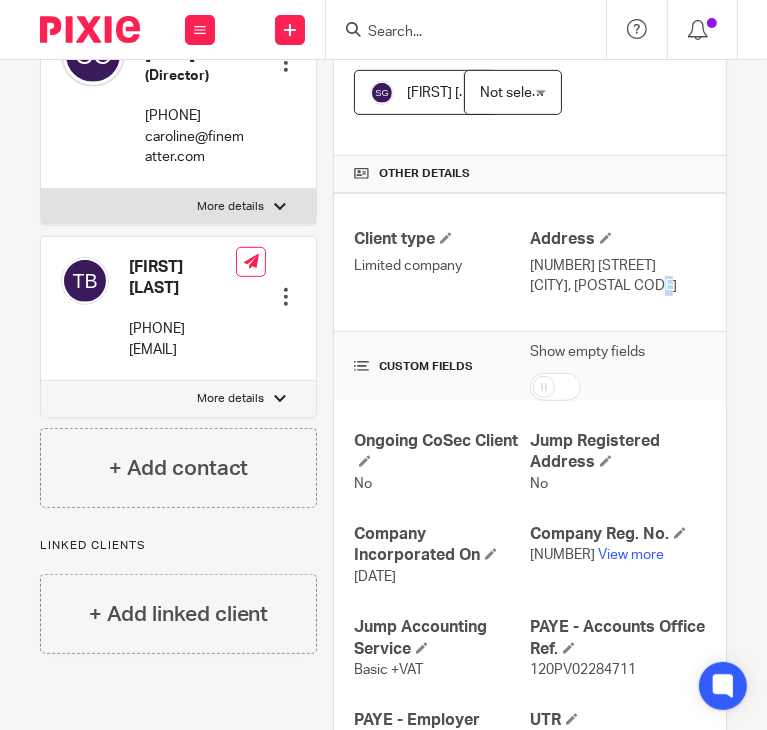 click on "London, E2 7PR" at bounding box center [618, 286] 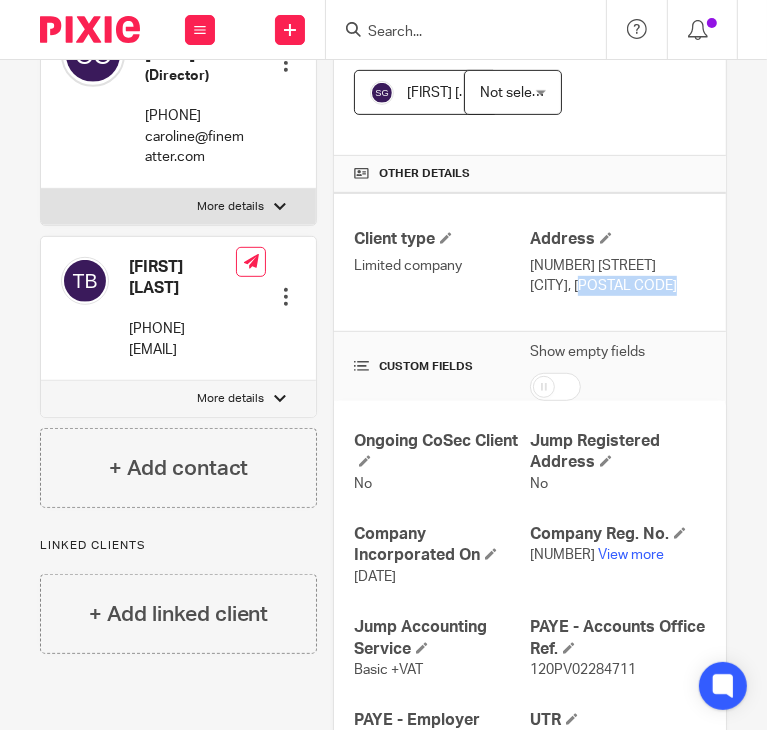 click on "London, E2 7PR" at bounding box center [618, 286] 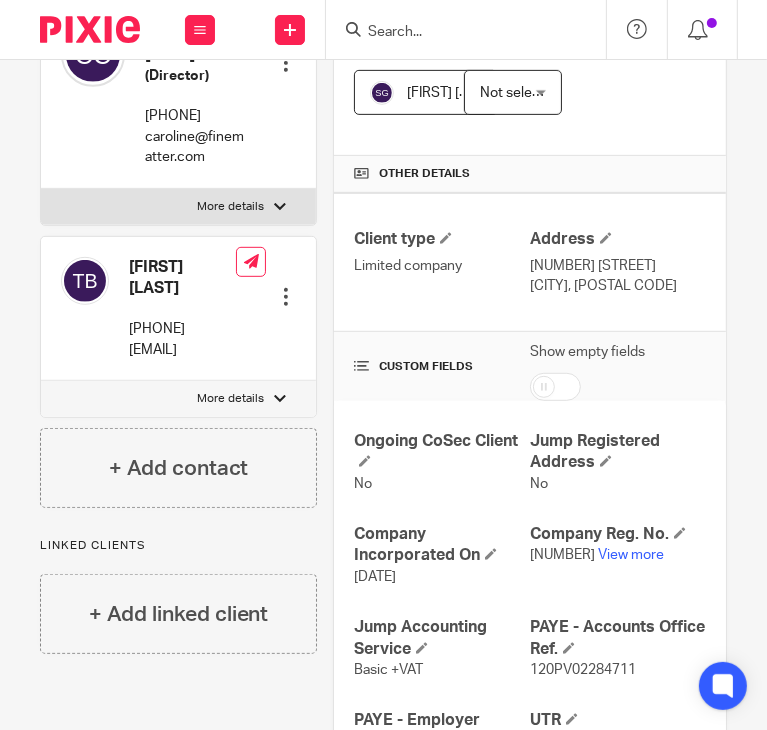 drag, startPoint x: 573, startPoint y: 280, endPoint x: 640, endPoint y: 286, distance: 67.26812 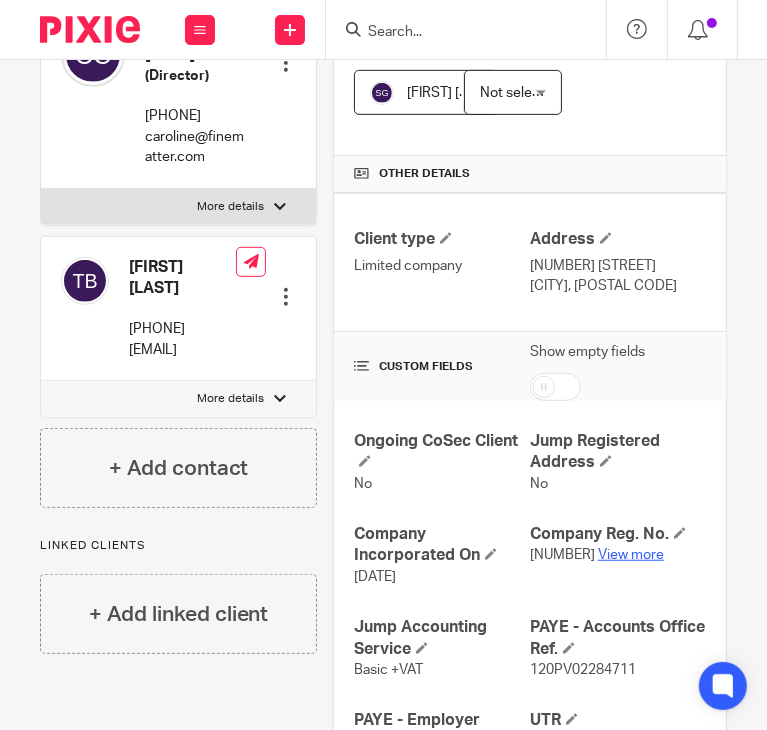 click on "View more" at bounding box center [631, 555] 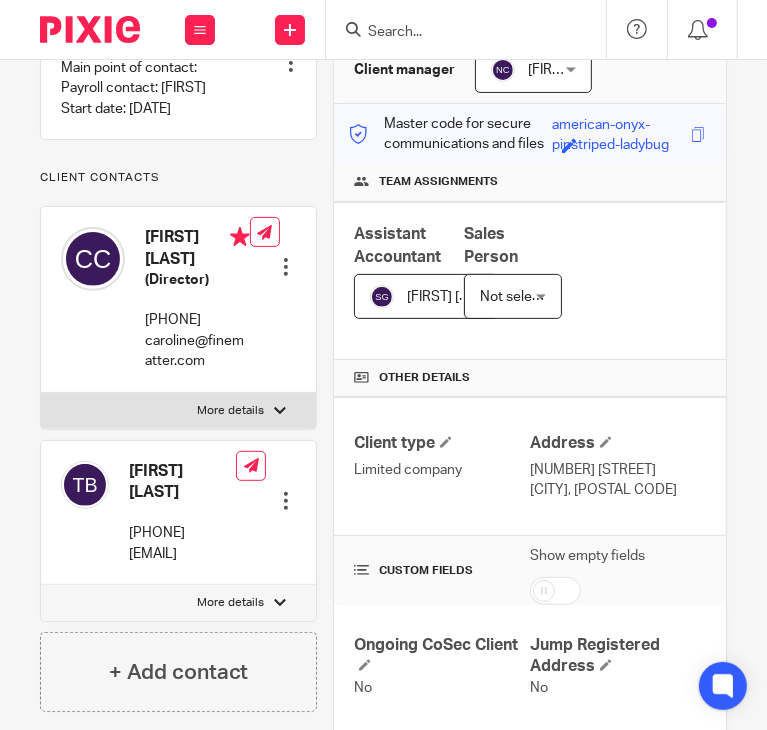 scroll, scrollTop: 214, scrollLeft: 0, axis: vertical 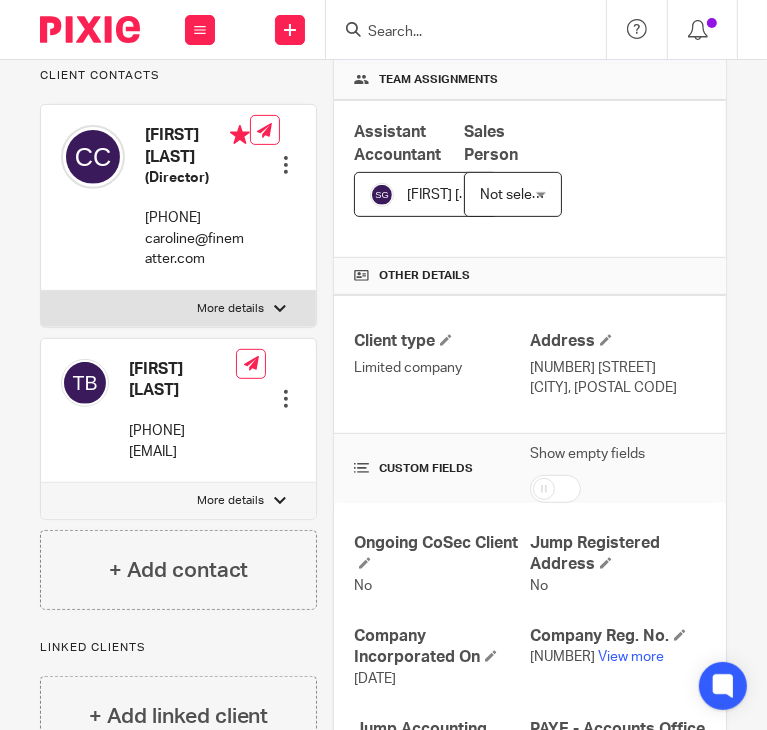 click on "+44 (0)7583 091395" at bounding box center (197, 218) 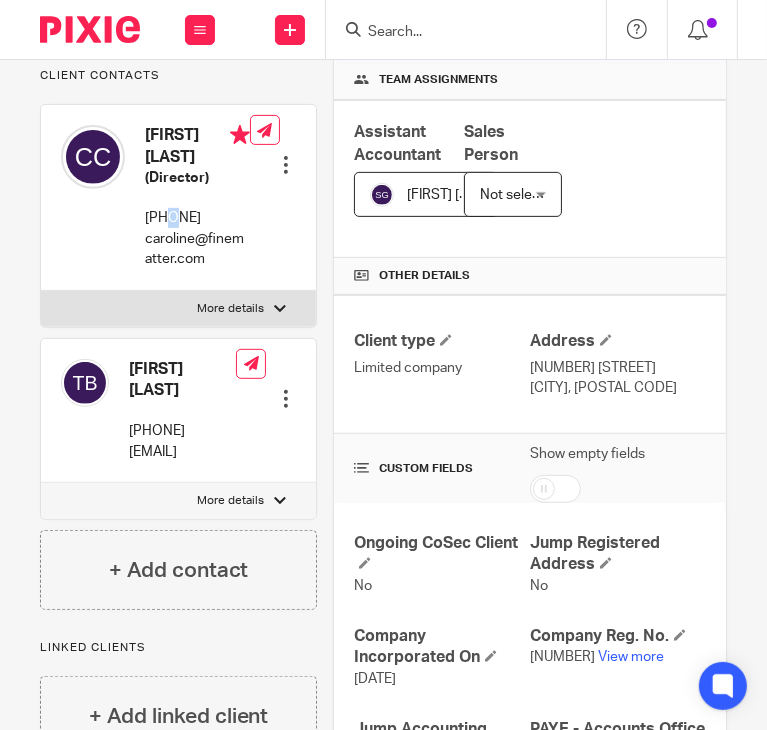 click on "+44 (0)7583 091395" at bounding box center [197, 218] 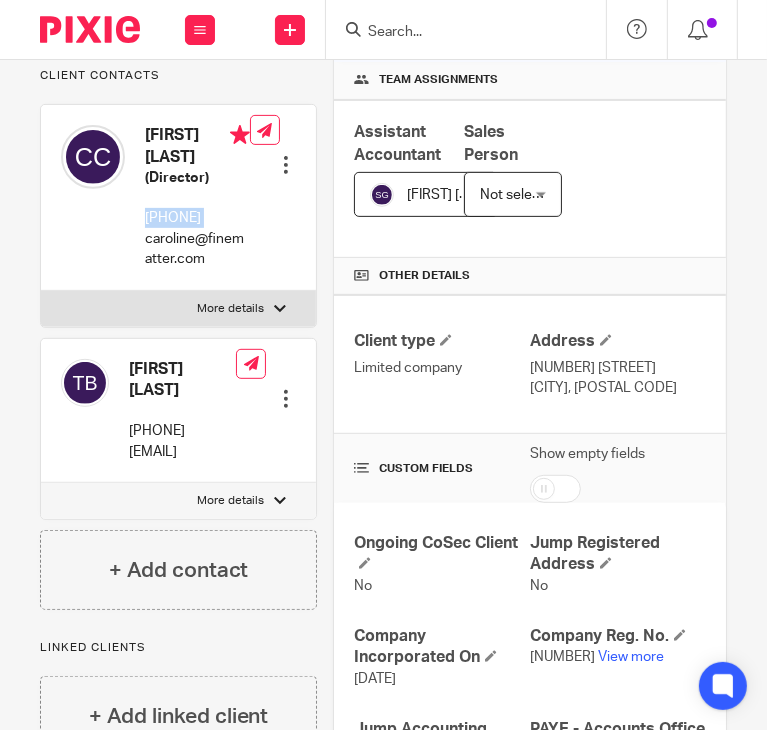 click on "+44 (0)7583 091395" at bounding box center (197, 218) 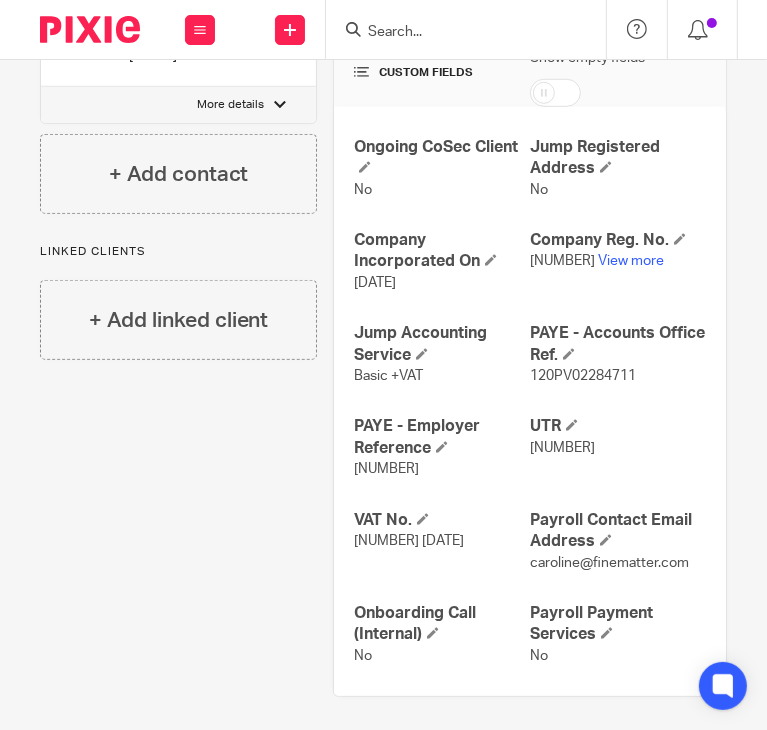 scroll, scrollTop: 716, scrollLeft: 0, axis: vertical 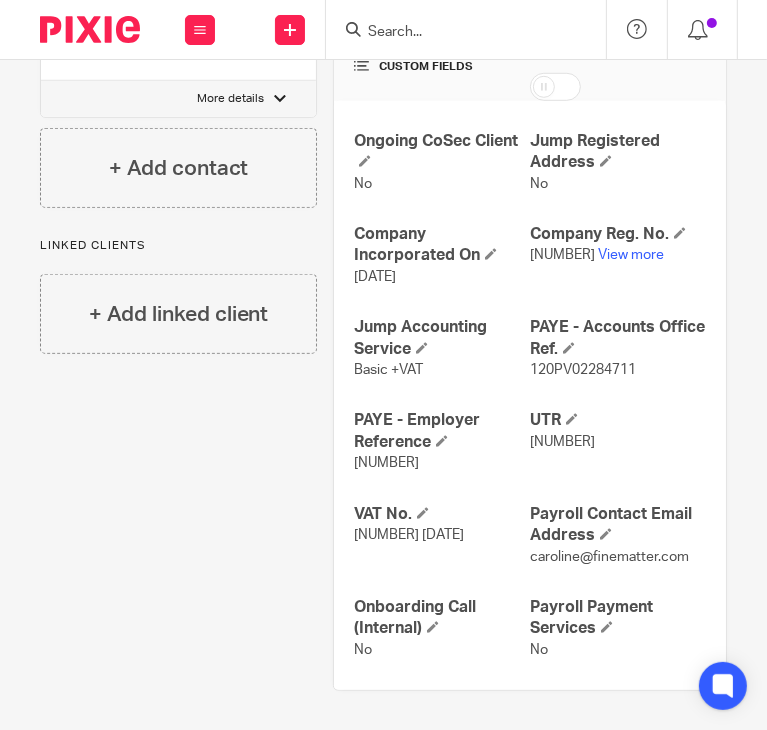 click on "BR022777   View more" at bounding box center [618, 255] 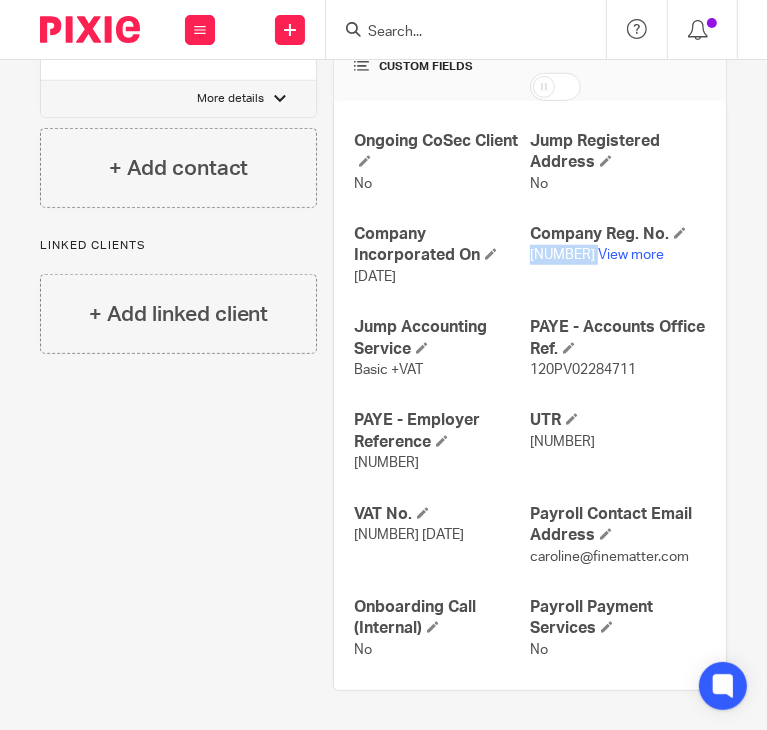 click on "BR022777   View more" at bounding box center [618, 255] 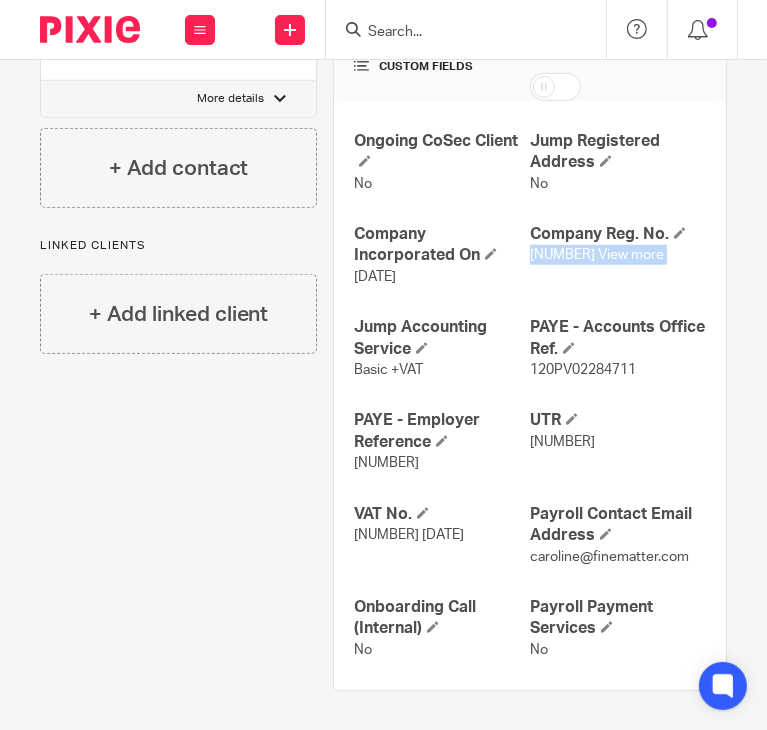 click on "BR022777   View more" at bounding box center [618, 255] 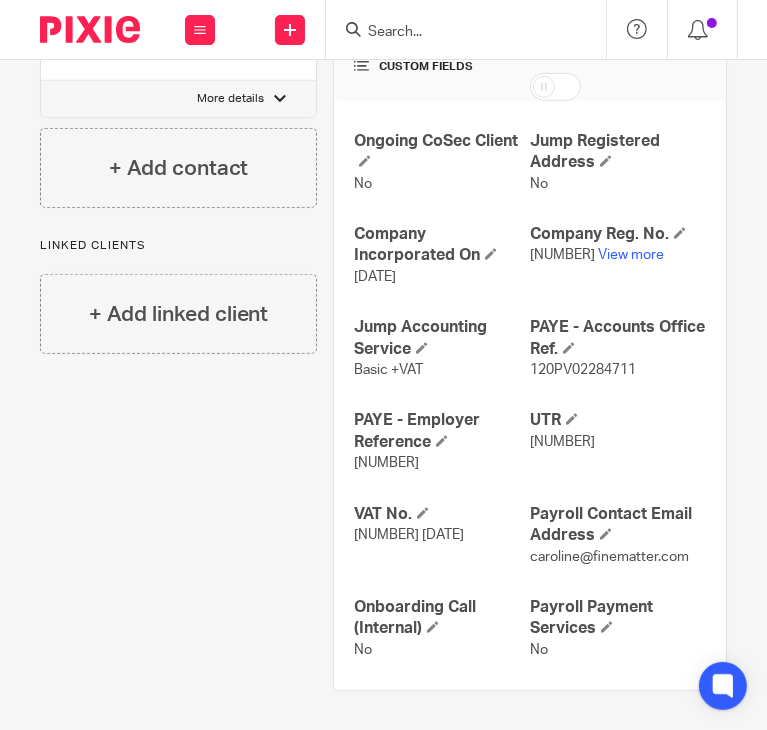 click on "BR022777" at bounding box center (562, 255) 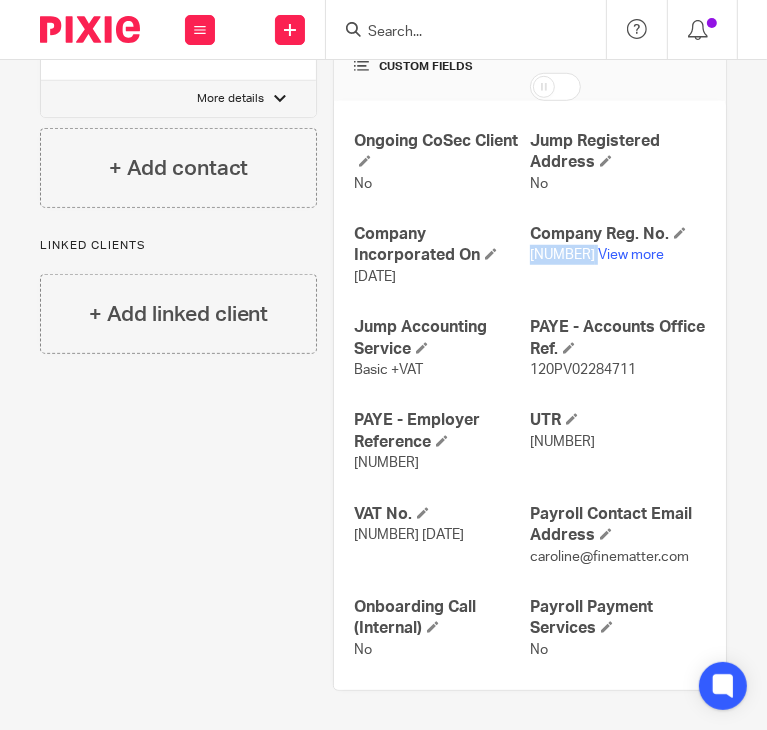 click on "BR022777" at bounding box center (562, 255) 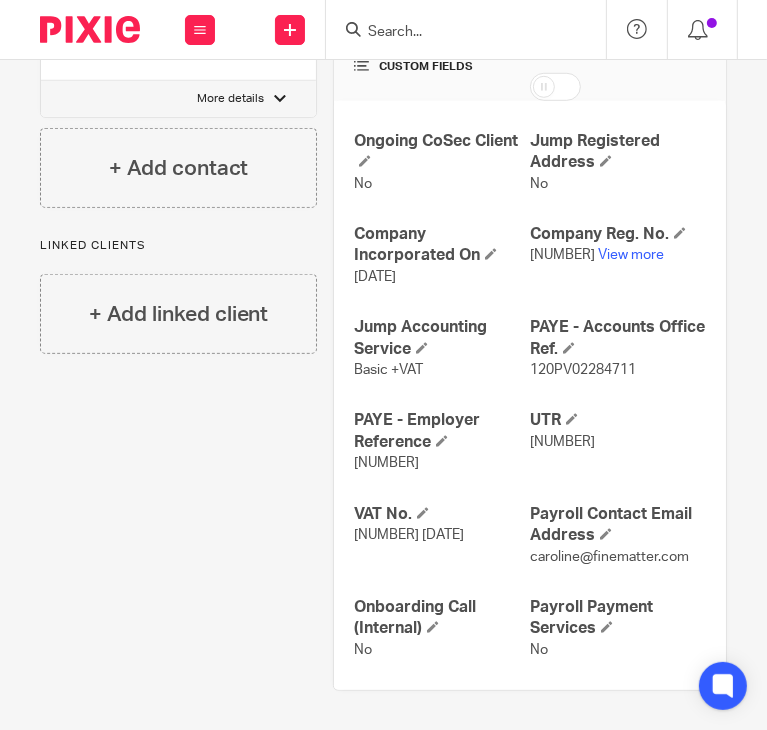 click on "14534 02354" at bounding box center (562, 442) 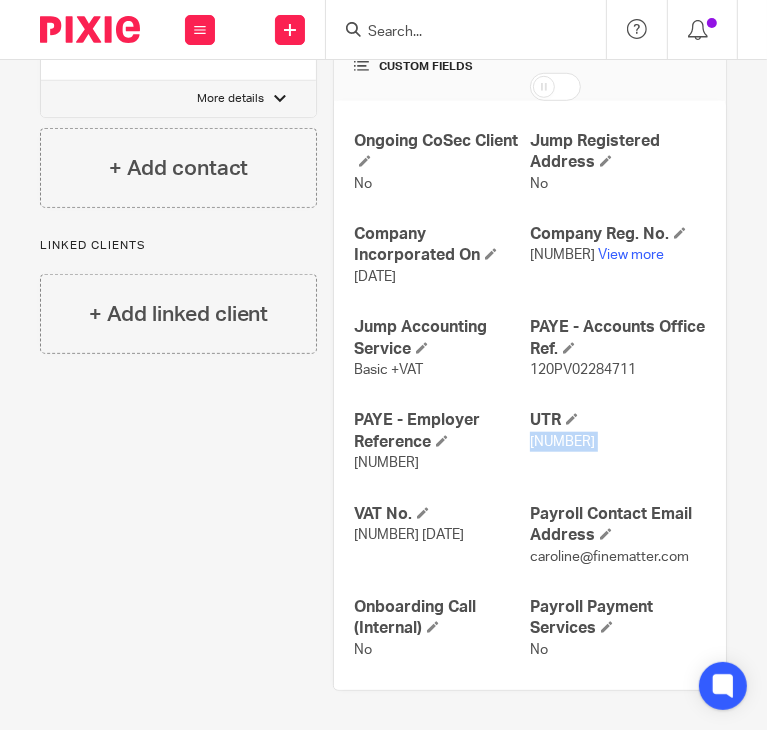click on "14534 02354" at bounding box center (562, 442) 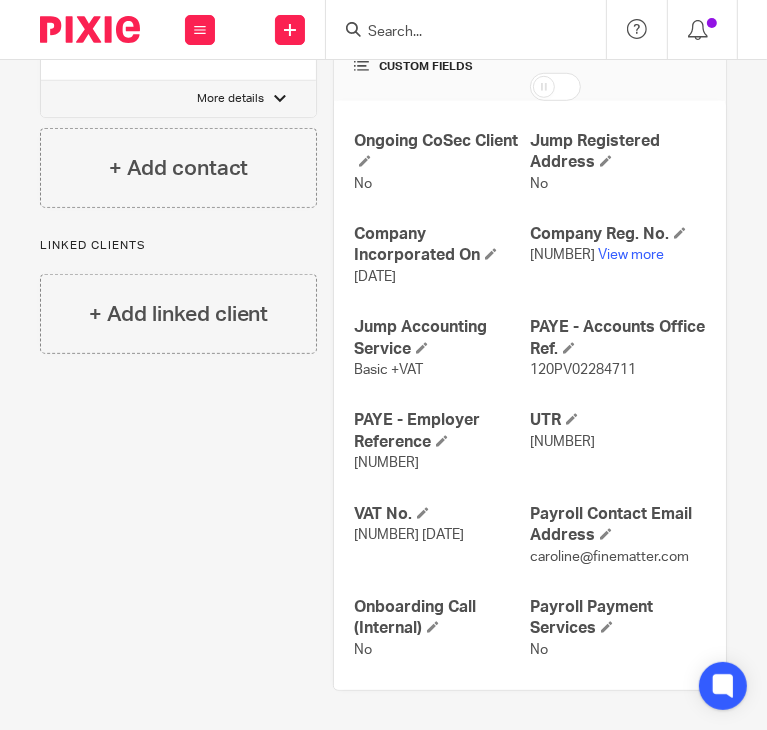 drag, startPoint x: 563, startPoint y: 434, endPoint x: 608, endPoint y: 437, distance: 45.099888 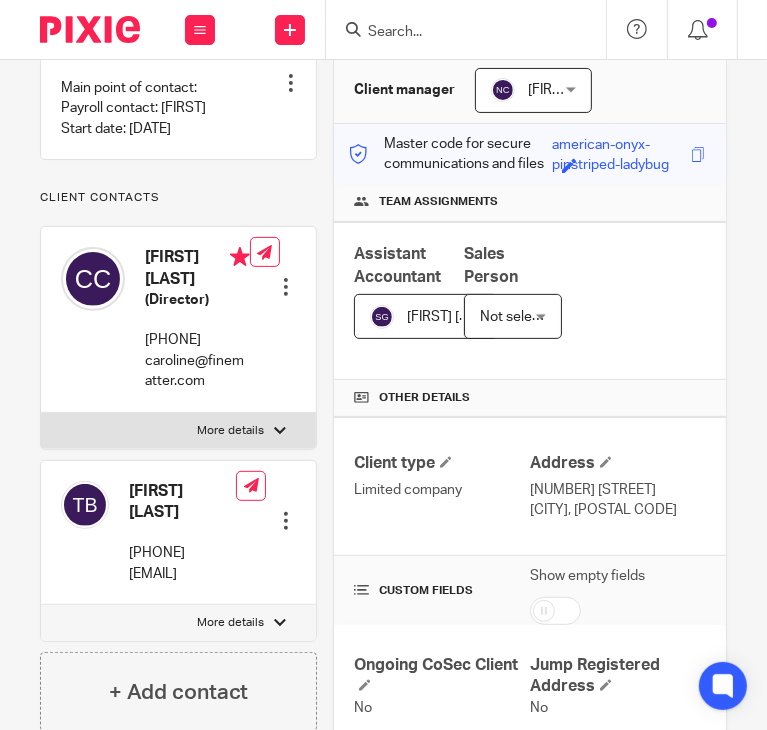 scroll, scrollTop: 0, scrollLeft: 0, axis: both 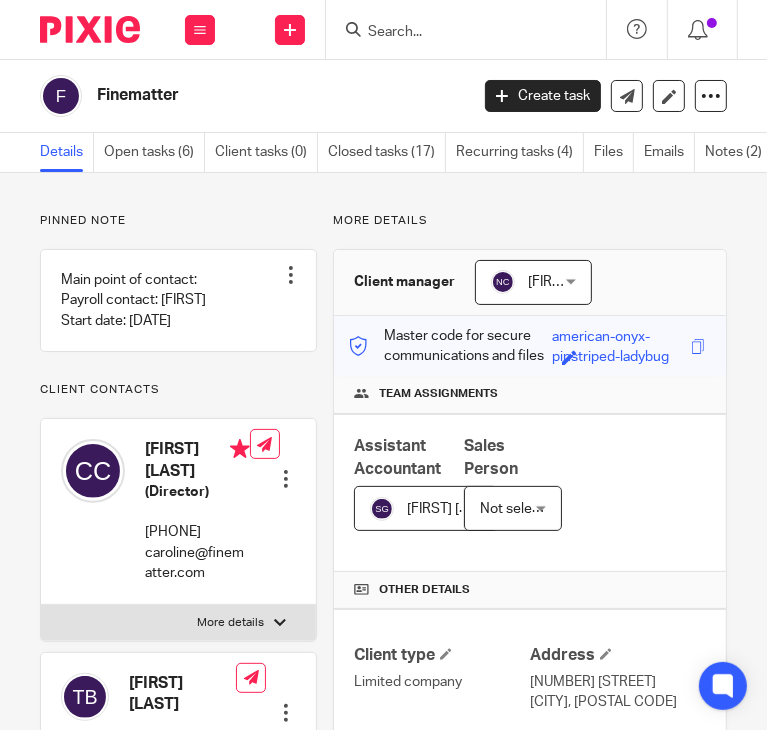 click at bounding box center [456, 33] 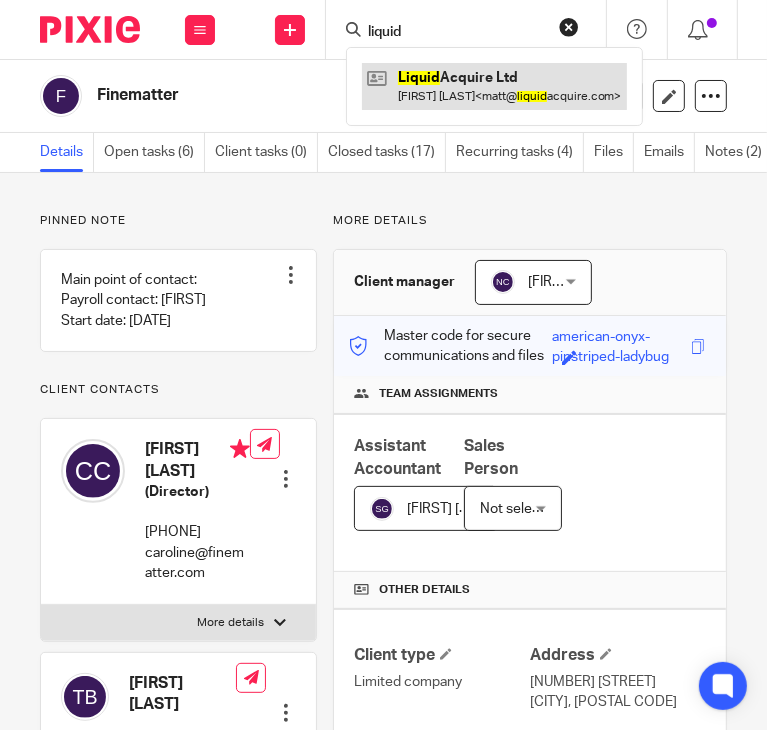 type on "liquid" 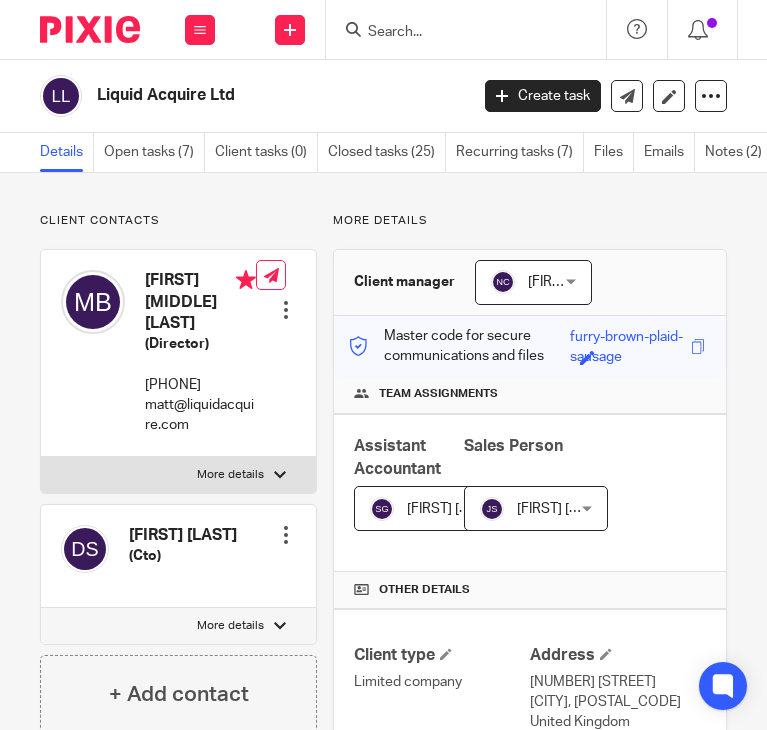 scroll, scrollTop: 0, scrollLeft: 0, axis: both 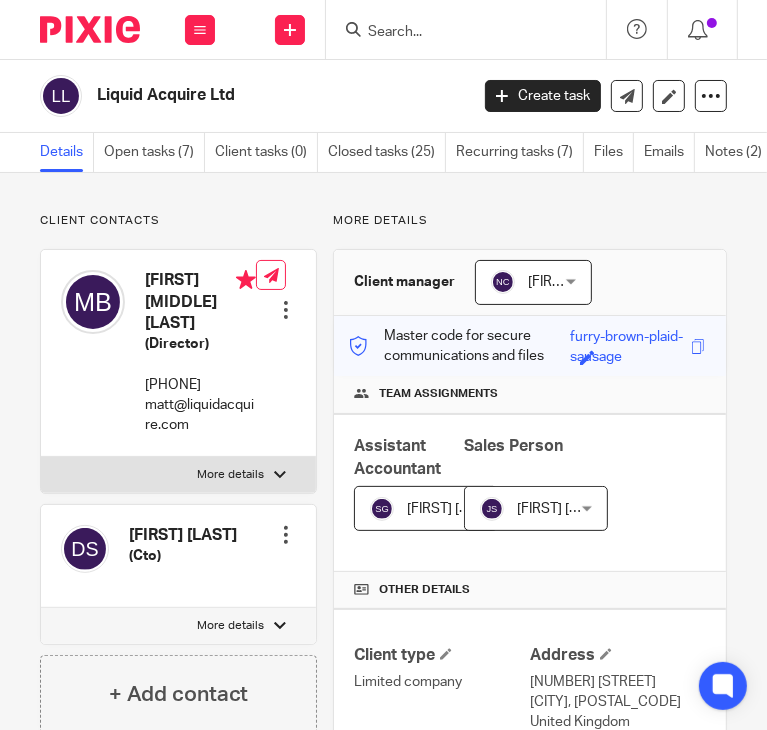 click on "Liquid Acquire Ltd
Create task
Update from Companies House
Export data
Merge
Archive client" at bounding box center (383, 96) 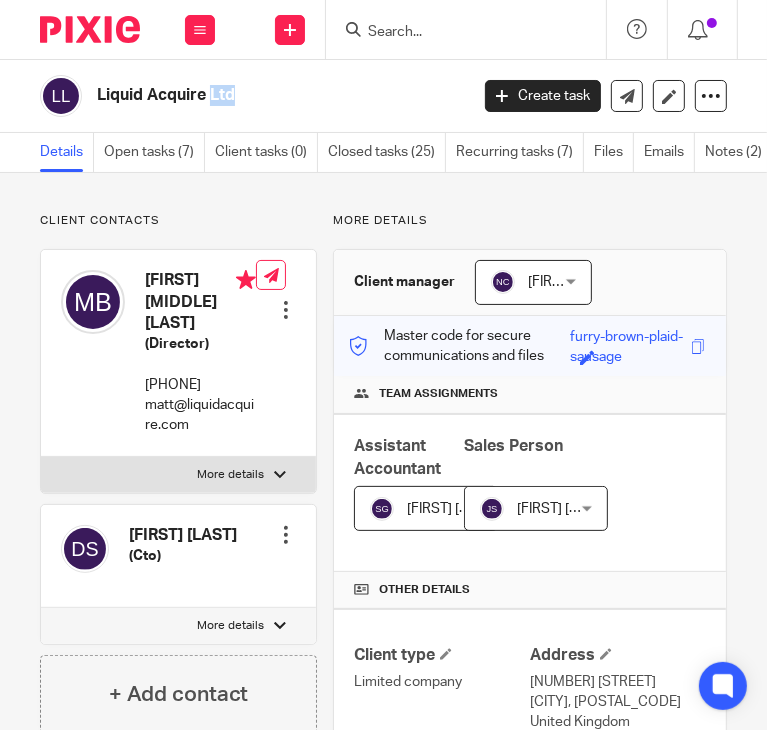 click on "Liquid Acquire Ltd" at bounding box center [240, 95] 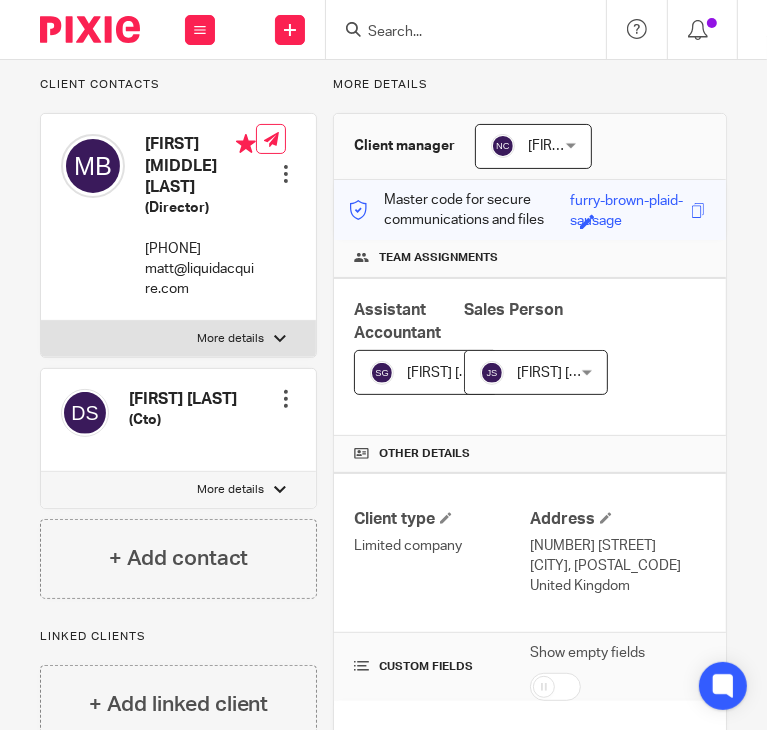 click on "[FIRST] [MIDDLE] [LAST]" at bounding box center [200, 166] 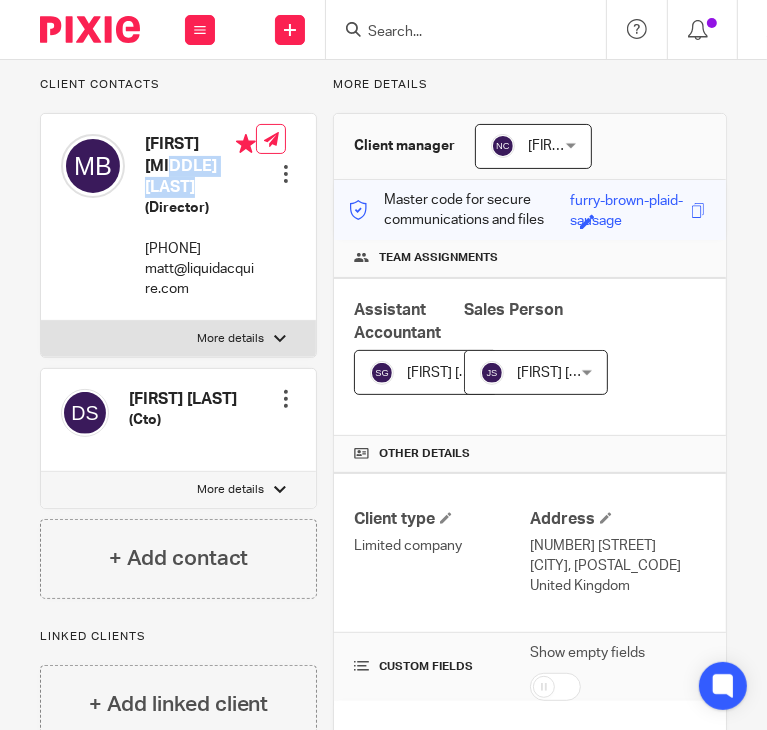 drag, startPoint x: 146, startPoint y: 142, endPoint x: 183, endPoint y: 191, distance: 61.400326 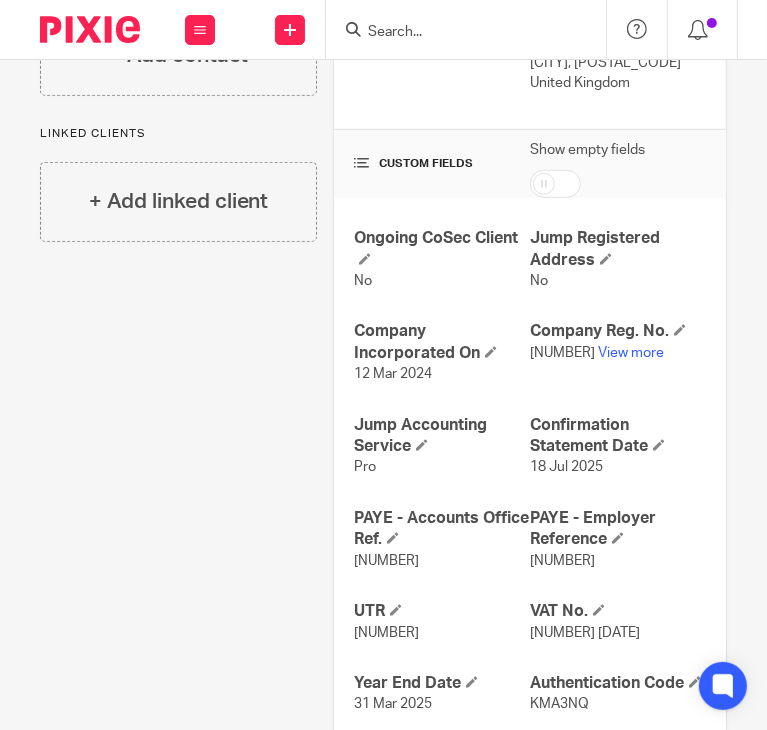 scroll, scrollTop: 640, scrollLeft: 0, axis: vertical 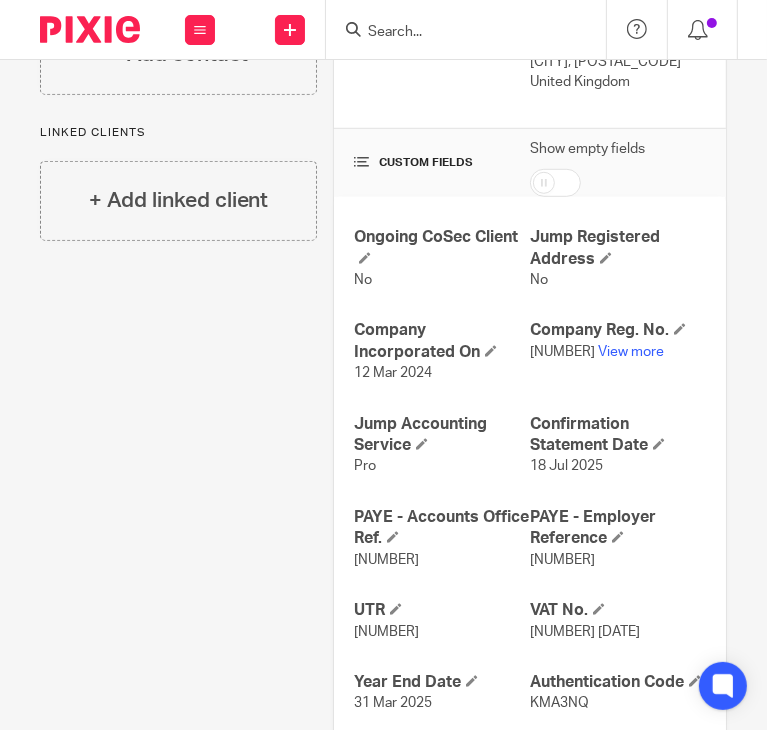 click on "[NUMBER]" at bounding box center [562, 352] 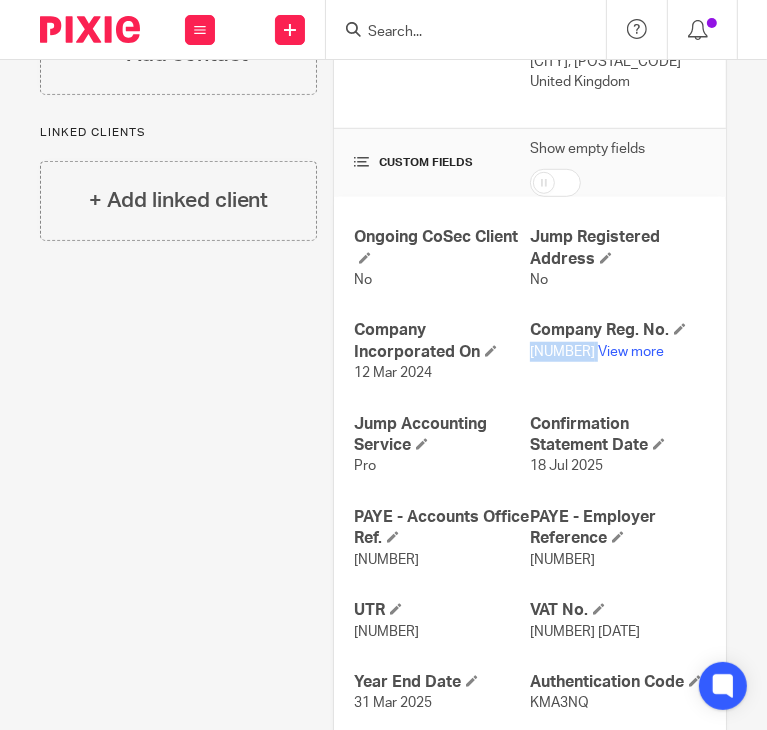 click on "[NUMBER]" at bounding box center (562, 352) 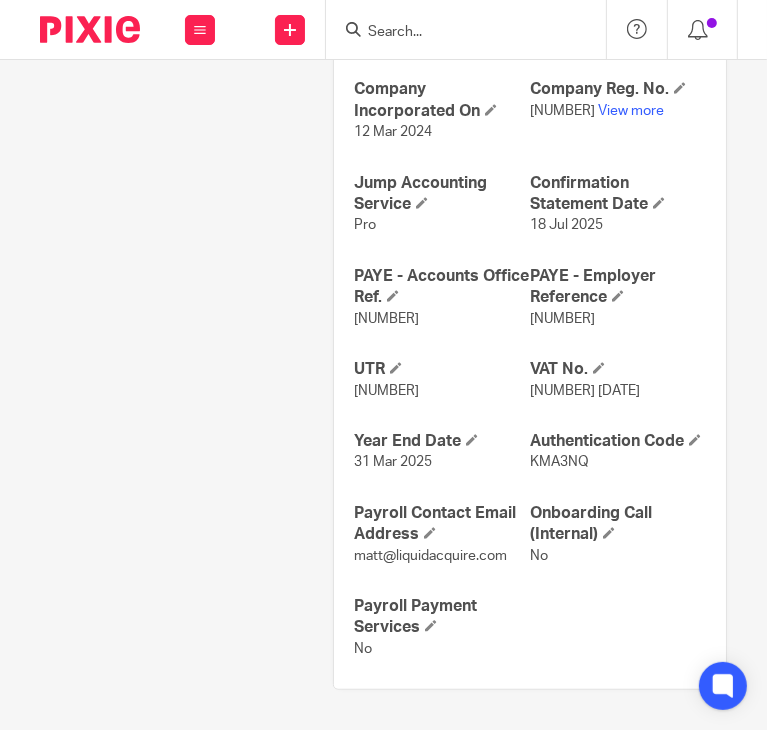 click on "5964801828" at bounding box center [386, 391] 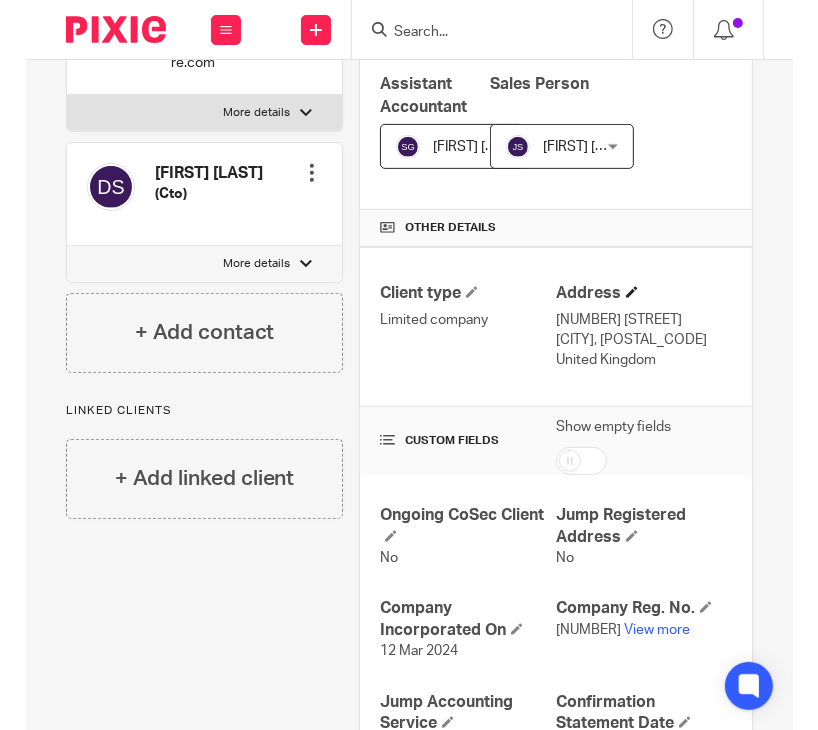 scroll, scrollTop: 357, scrollLeft: 0, axis: vertical 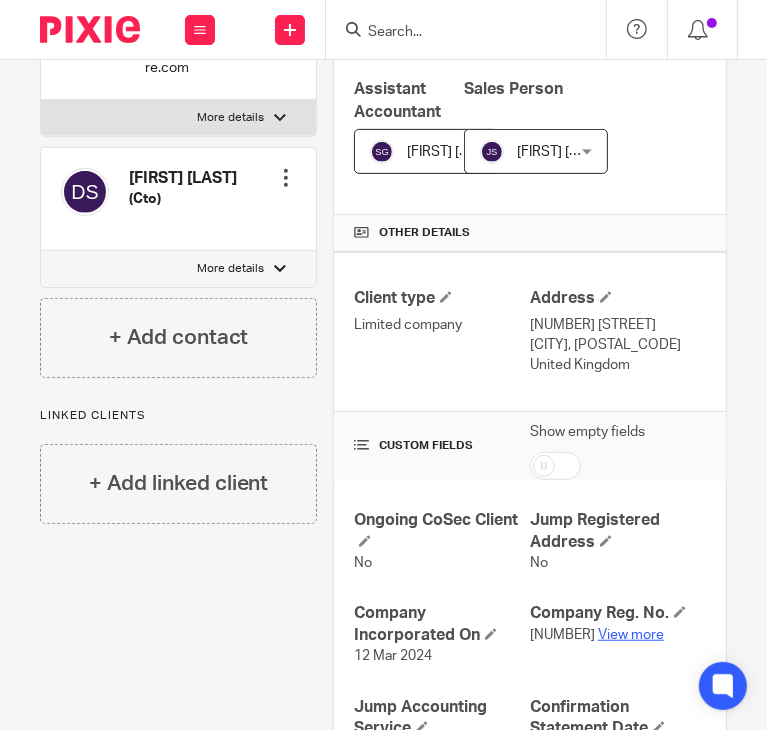 click on "View more" at bounding box center (631, 635) 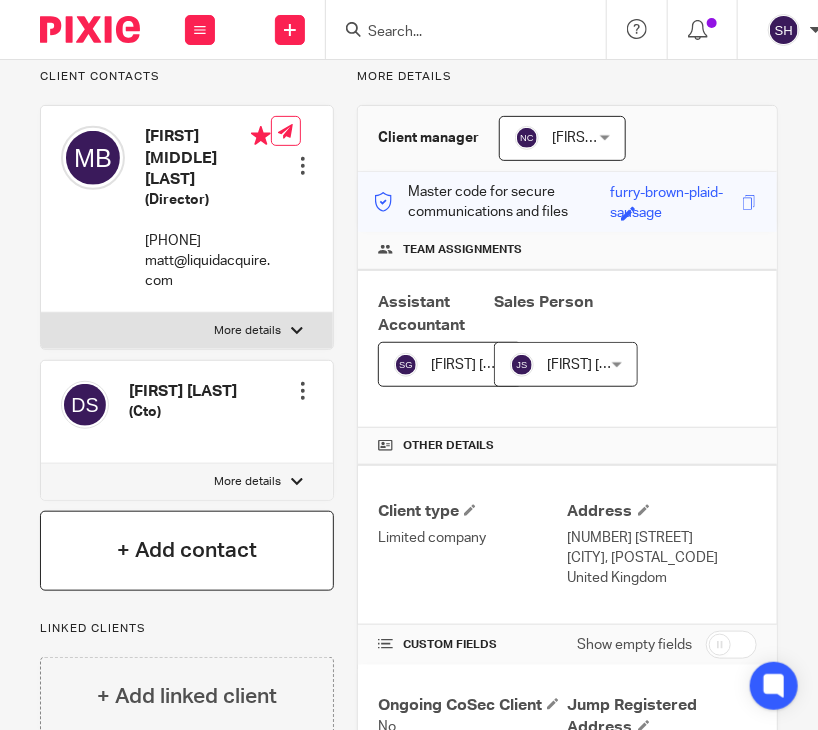 scroll, scrollTop: 141, scrollLeft: 0, axis: vertical 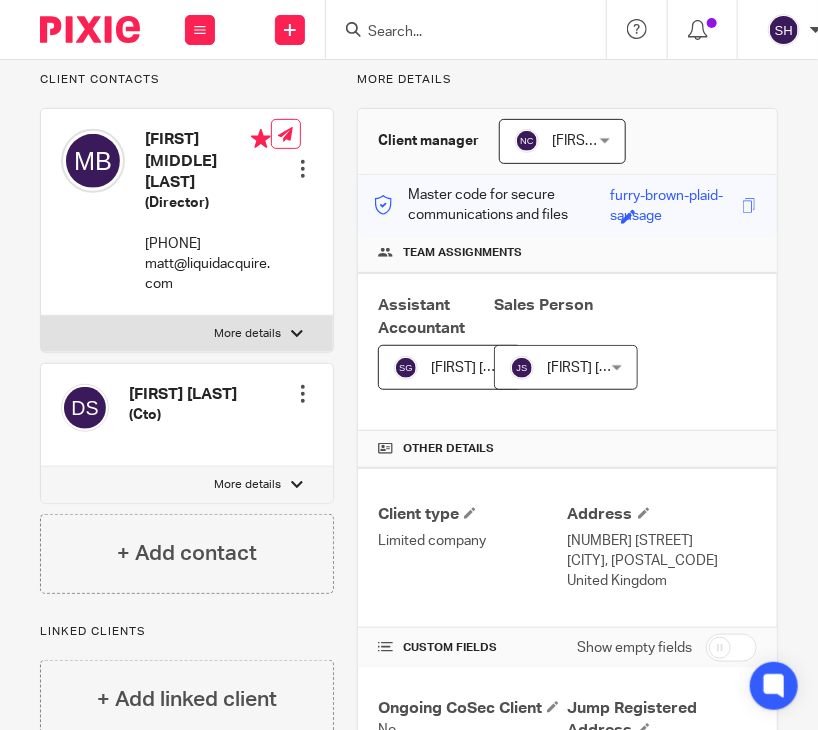 click on "07927255082" at bounding box center (208, 244) 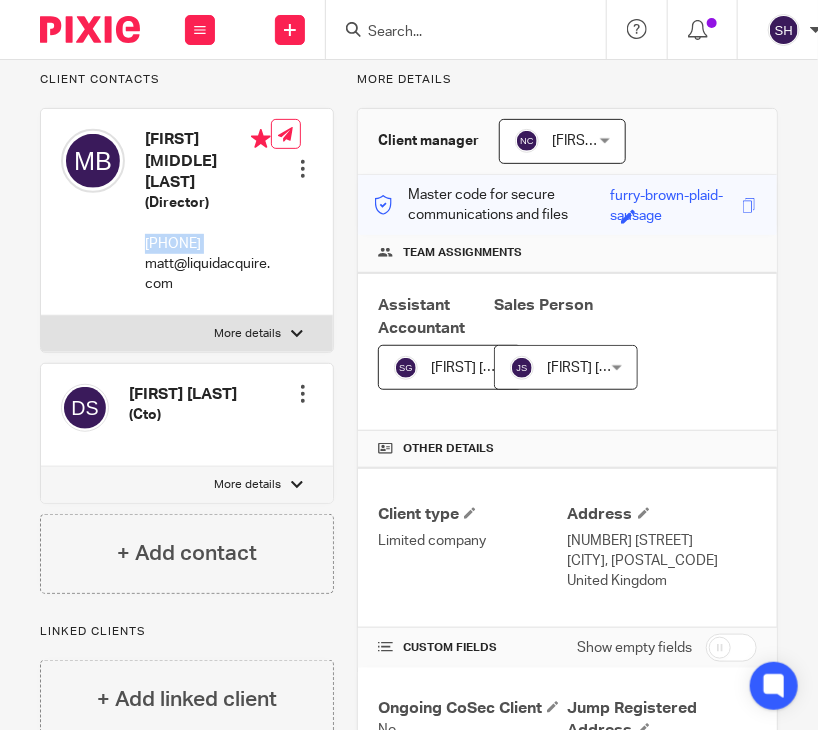 click on "07927255082" at bounding box center (208, 244) 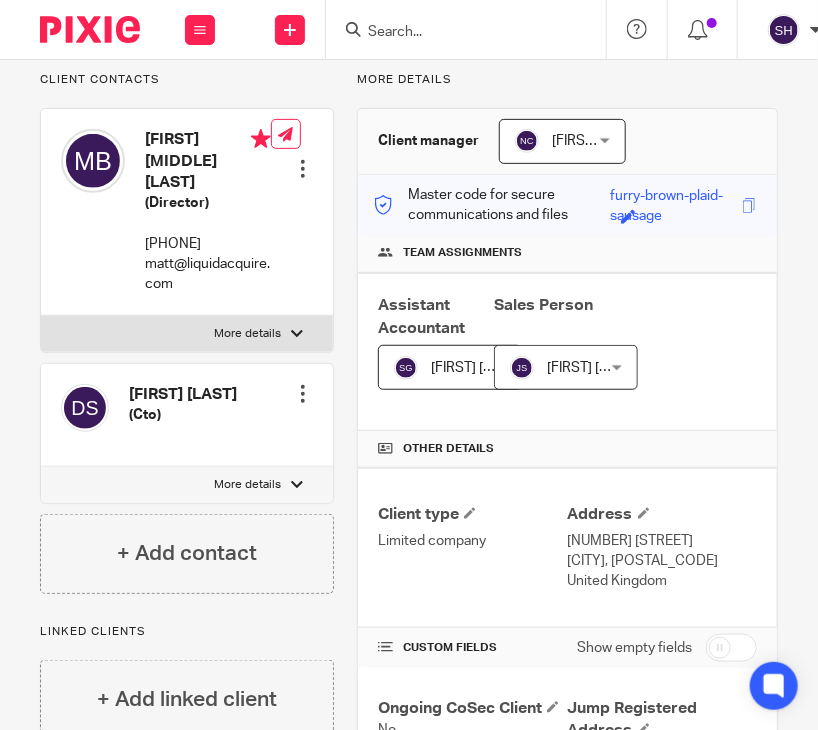 click at bounding box center [456, 33] 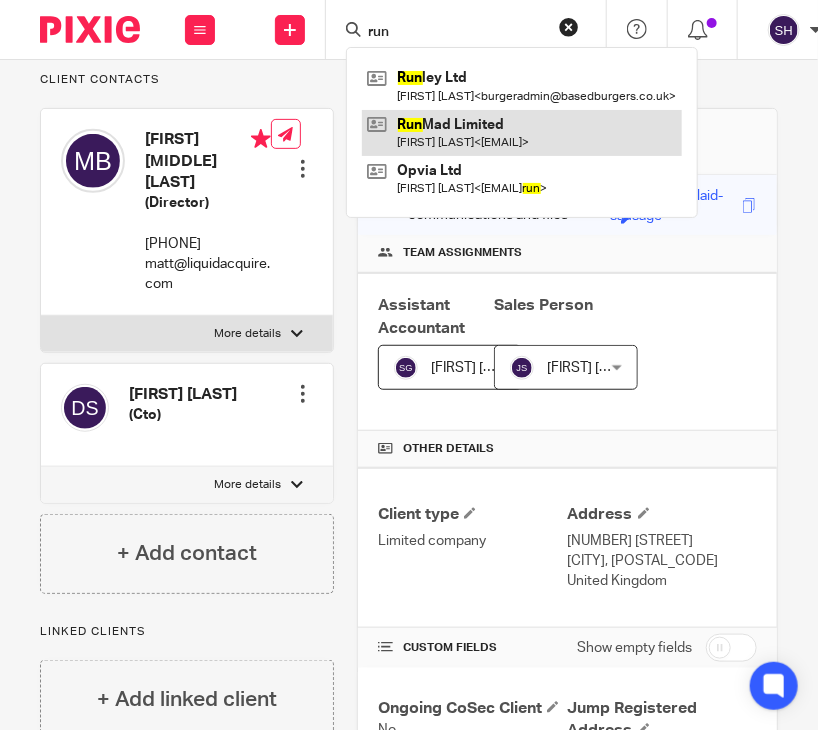 type on "run" 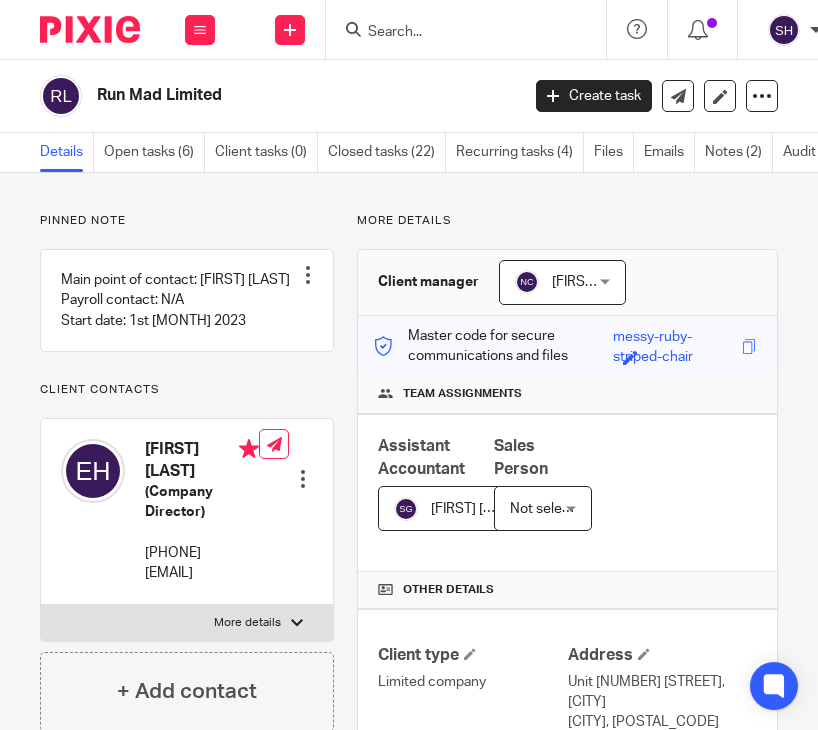 scroll, scrollTop: 0, scrollLeft: 0, axis: both 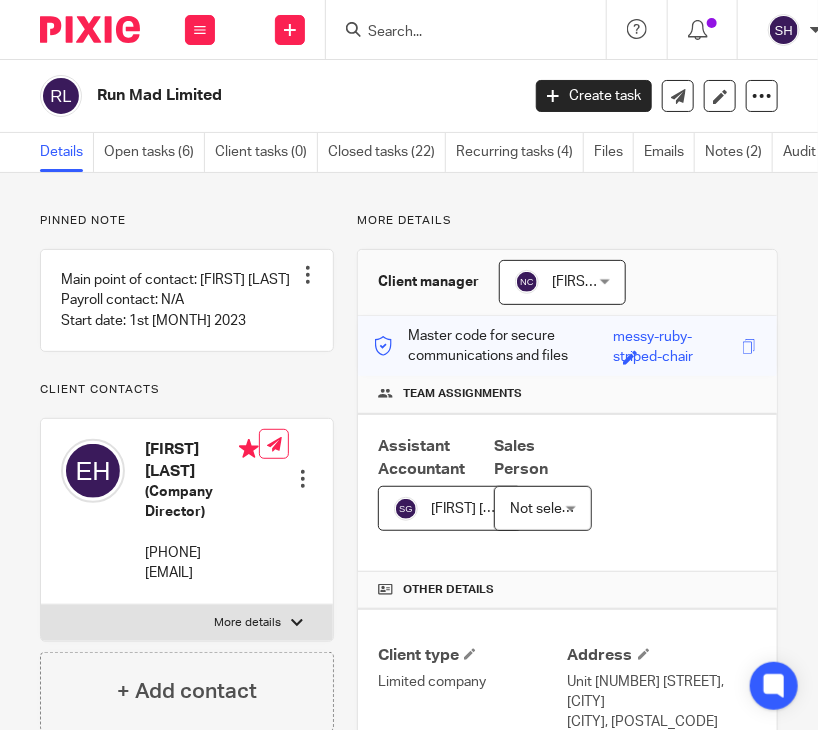 click on "Run Mad Limited" at bounding box center (260, 95) 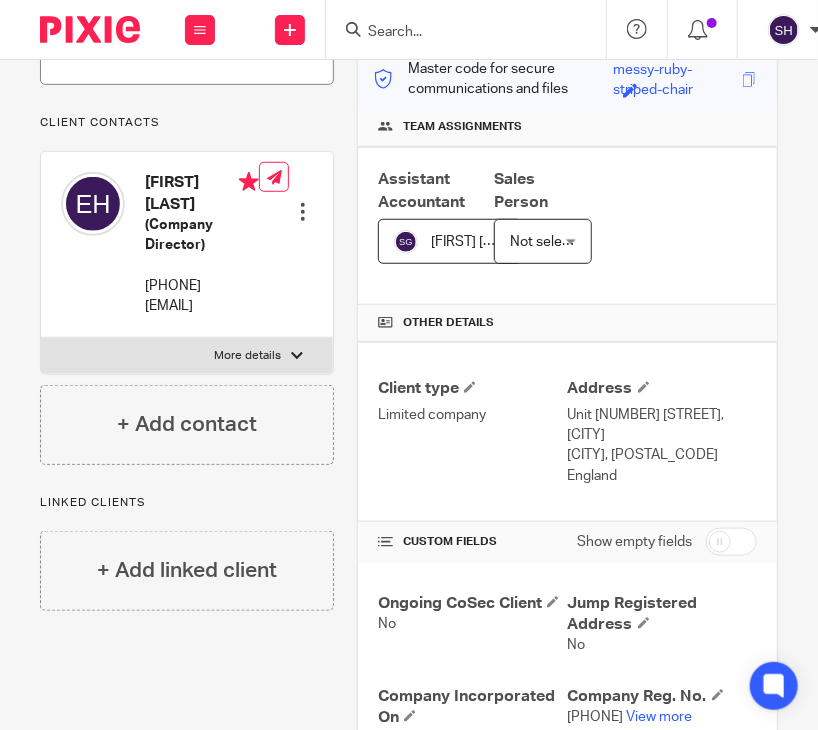 scroll, scrollTop: 284, scrollLeft: 0, axis: vertical 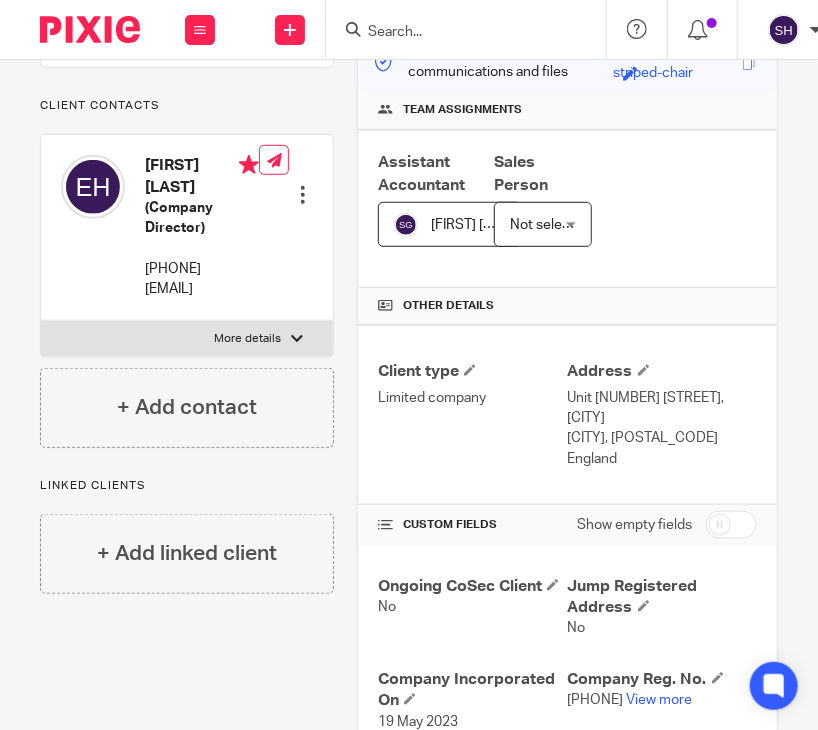 click on "[FIRST] [LAST]" at bounding box center [202, 176] 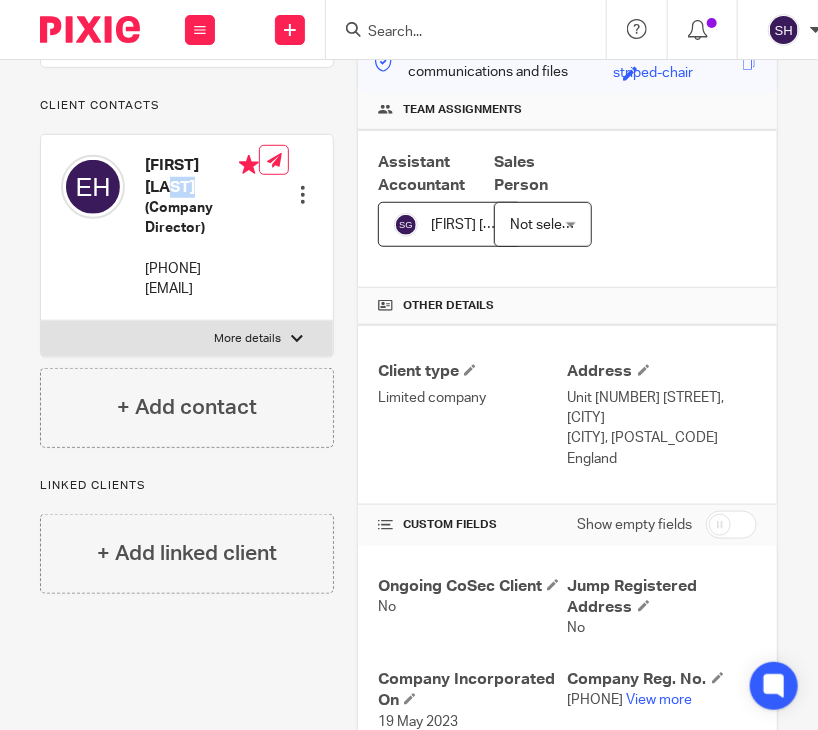 drag, startPoint x: 148, startPoint y: 201, endPoint x: 224, endPoint y: 230, distance: 81.34495 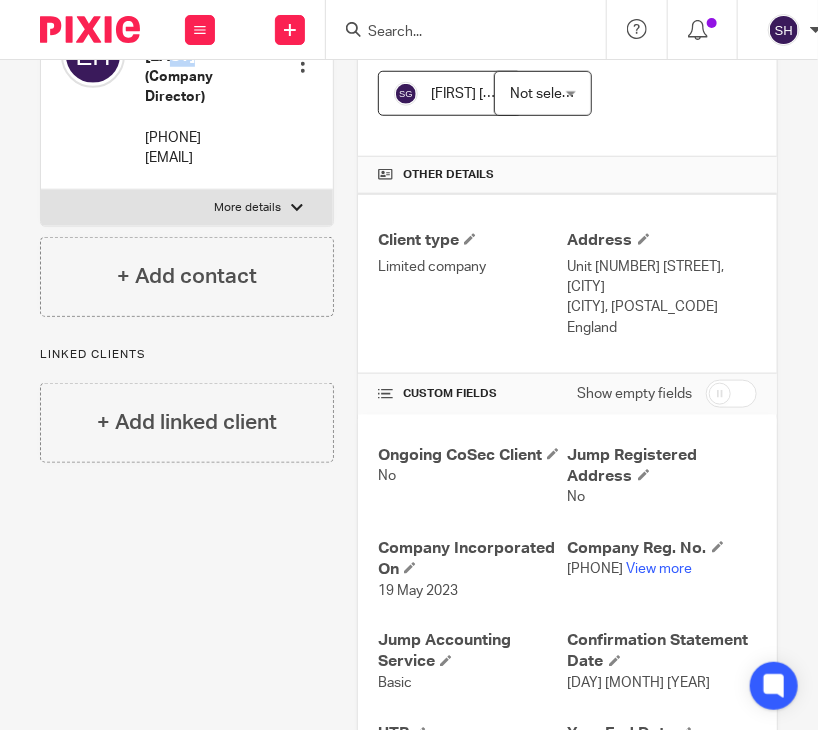 scroll, scrollTop: 508, scrollLeft: 0, axis: vertical 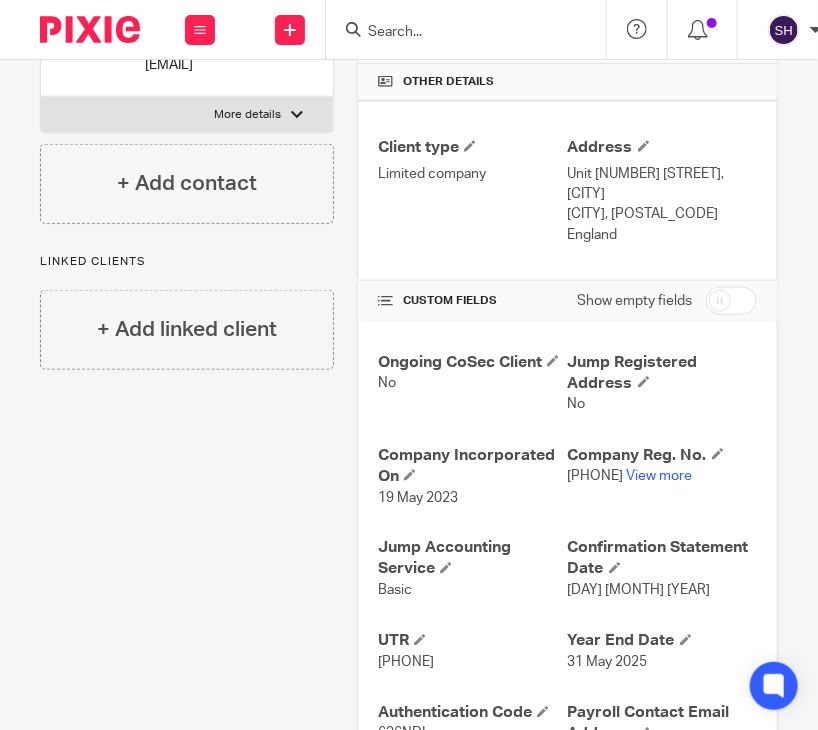 drag, startPoint x: 560, startPoint y: 169, endPoint x: 739, endPoint y: 173, distance: 179.0447 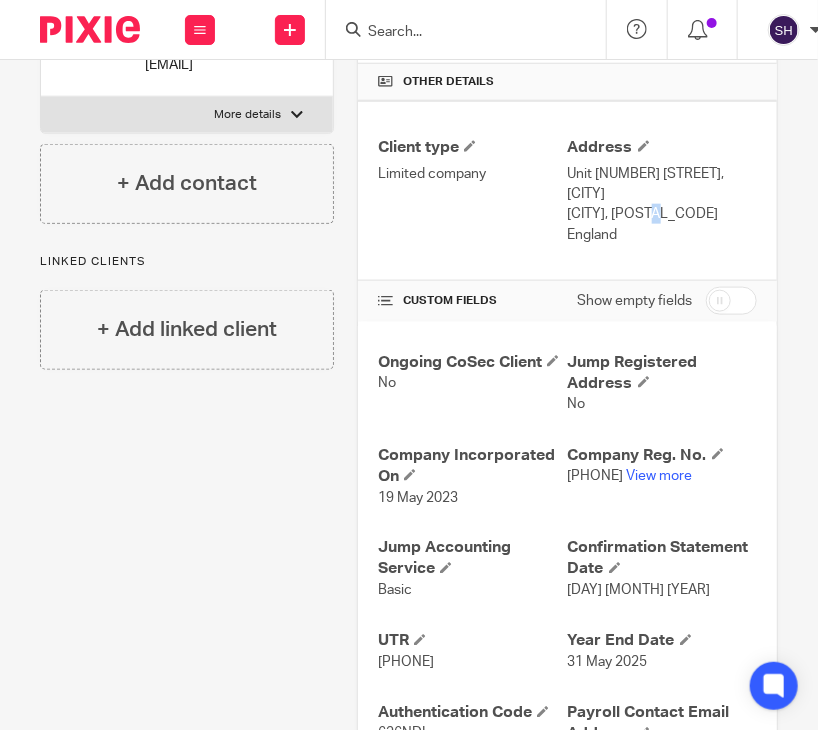 click on "[CITY], [POSTAL_CODE]" at bounding box center [662, 214] 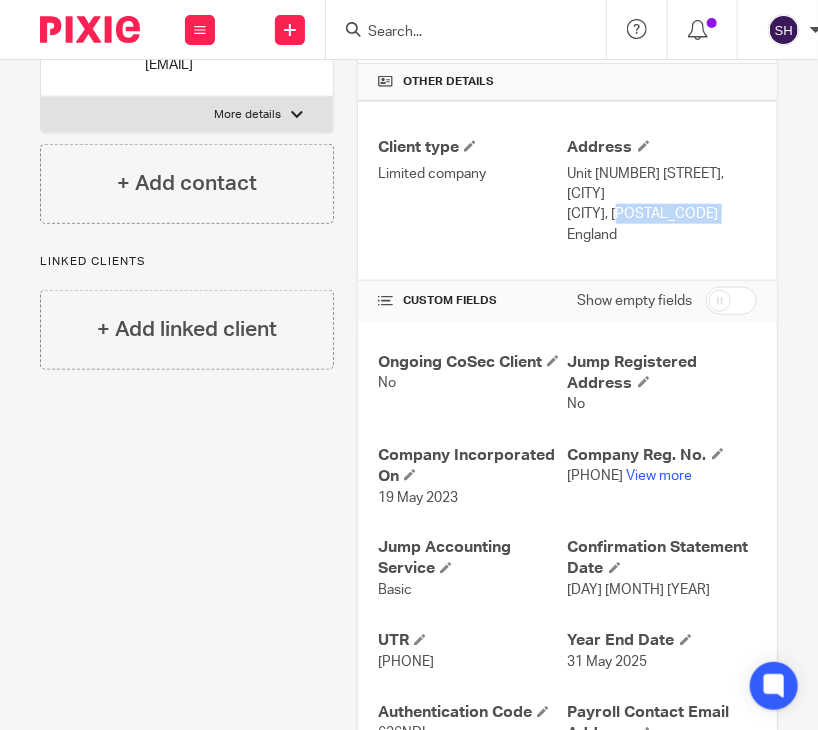 click on "[CITY], [POSTAL_CODE]" at bounding box center (662, 214) 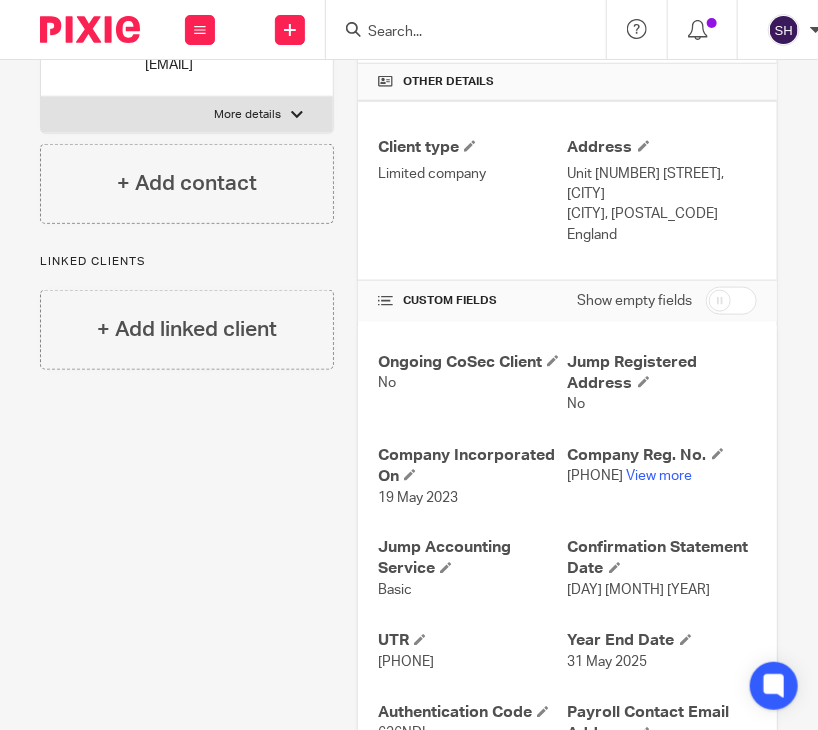 drag, startPoint x: 667, startPoint y: 212, endPoint x: 556, endPoint y: 211, distance: 111.0045 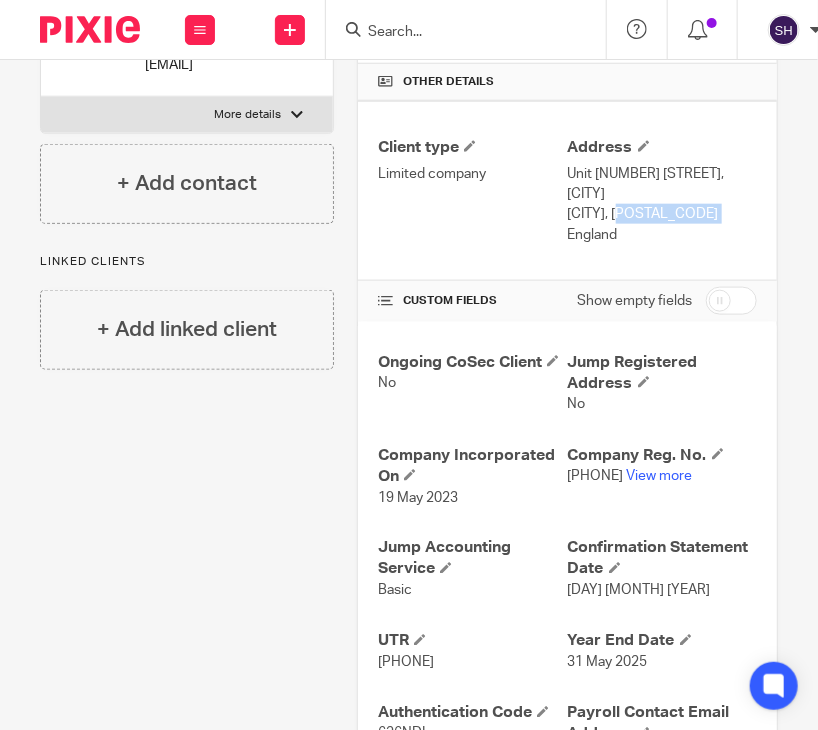click on "[CITY], [POSTAL_CODE]" at bounding box center (662, 214) 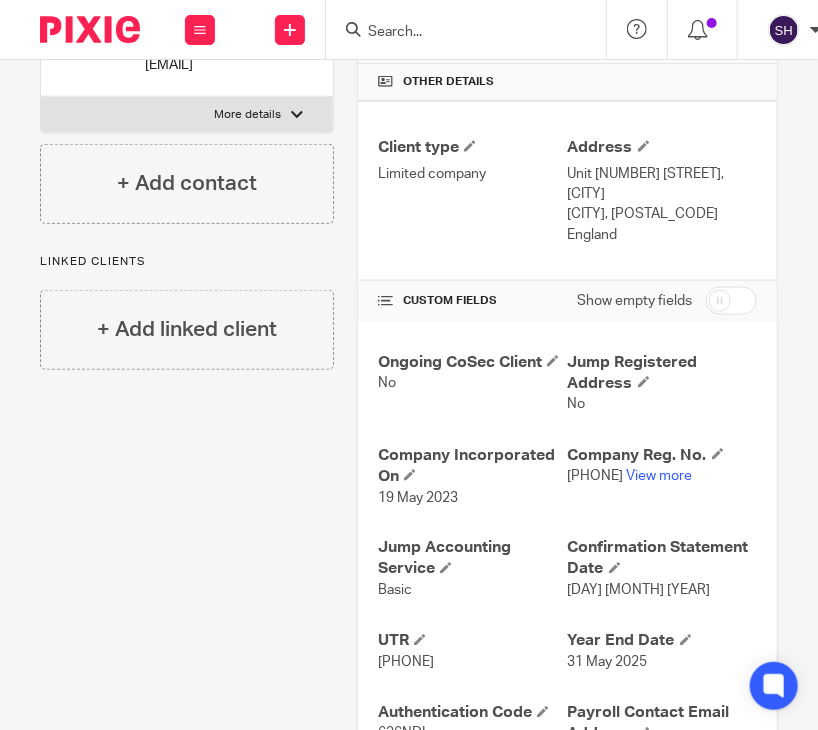 click on "England" at bounding box center [662, 235] 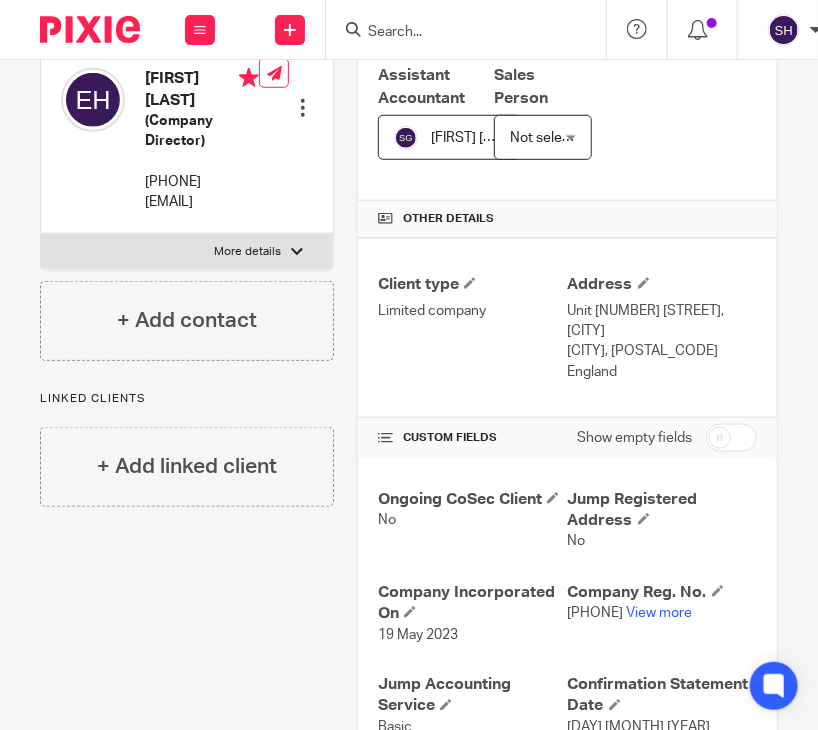 scroll, scrollTop: 372, scrollLeft: 0, axis: vertical 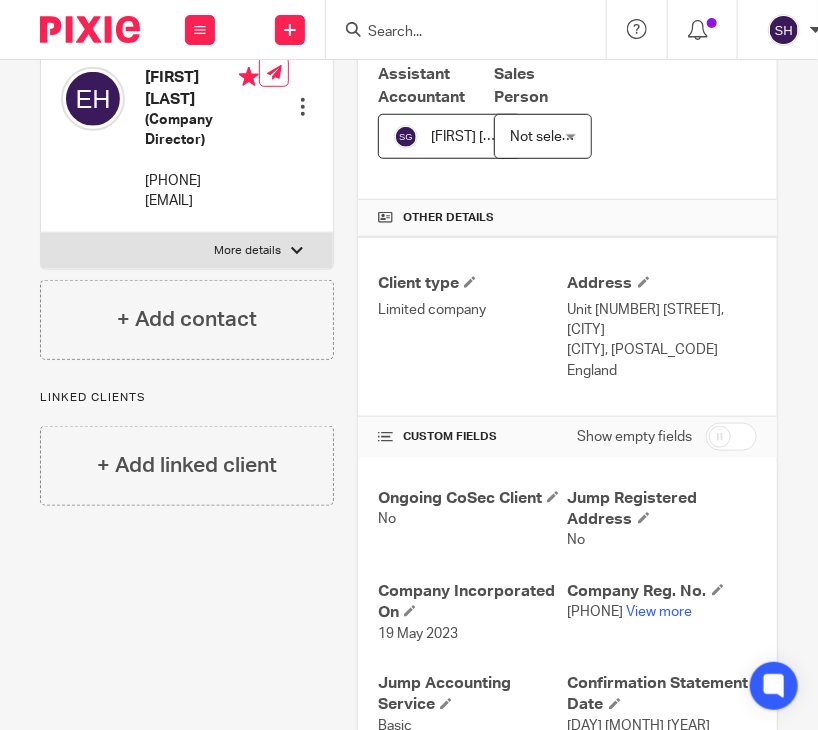 click on "[PHONE]" at bounding box center (202, 181) 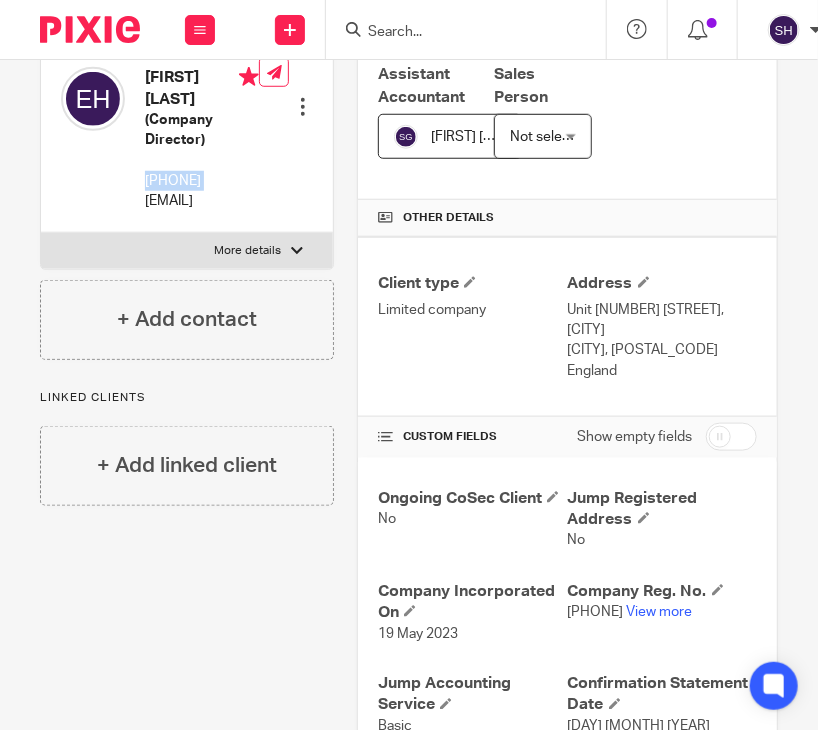 click on "[PHONE]" at bounding box center (202, 181) 